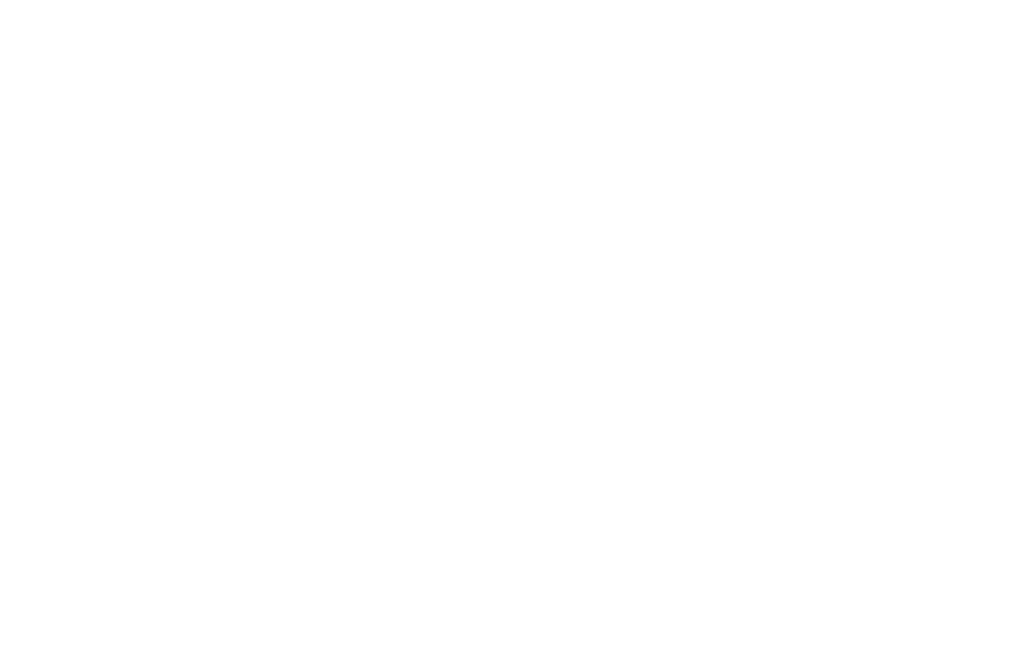 scroll, scrollTop: 0, scrollLeft: 0, axis: both 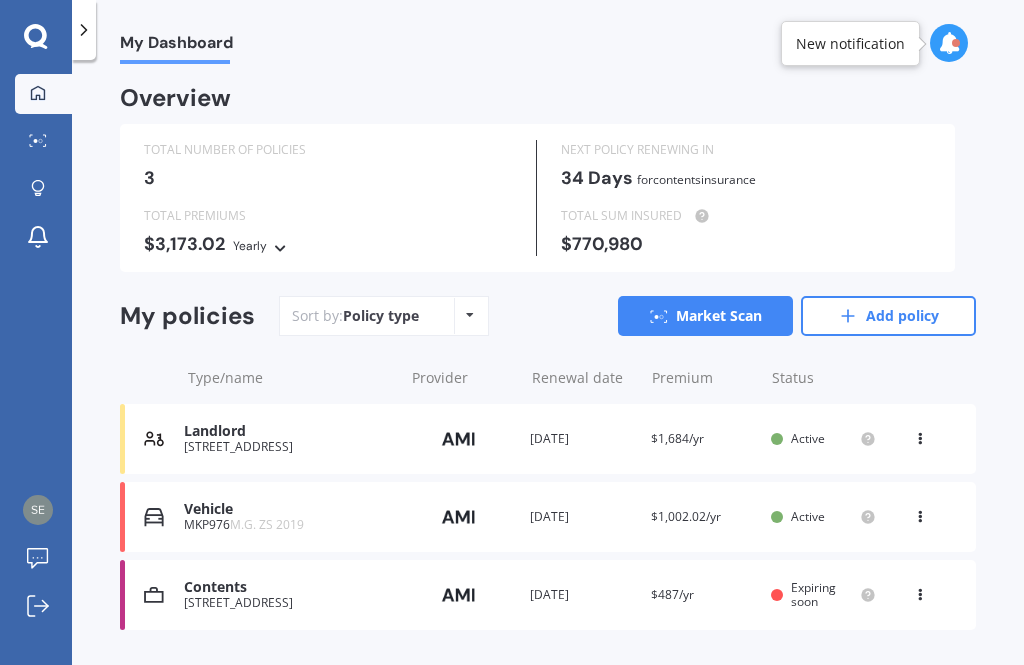 click at bounding box center (38, 141) 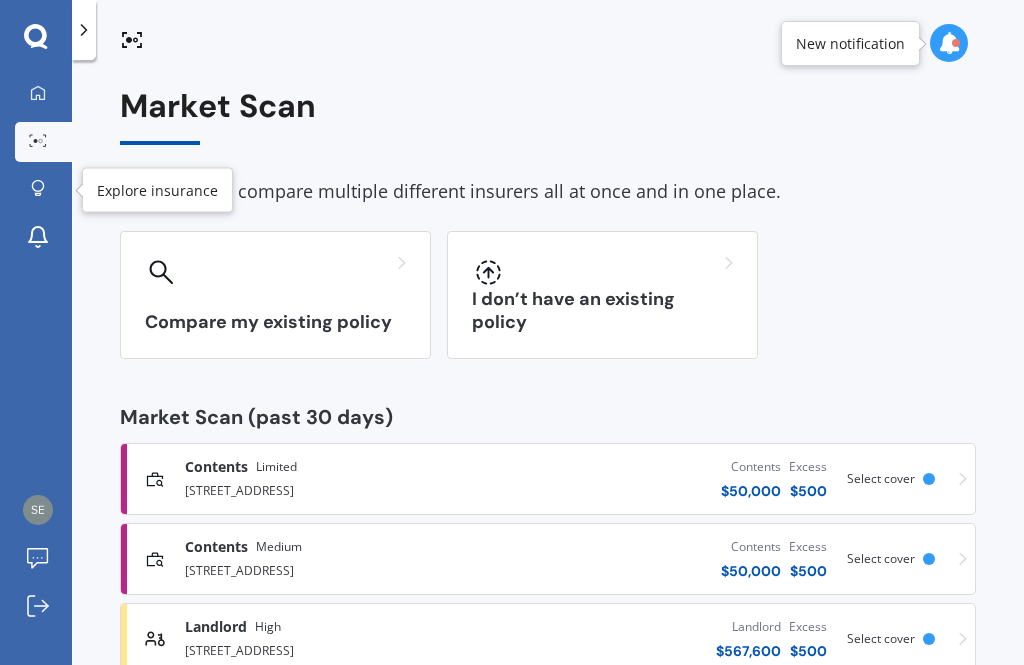 click at bounding box center [38, 189] 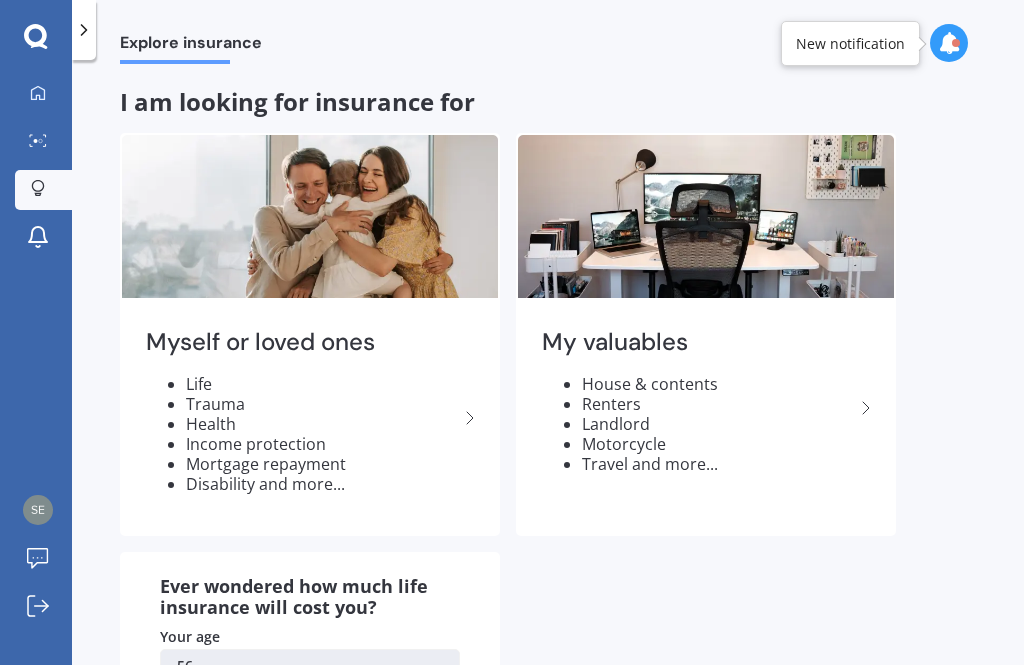 click on "Travel and more..." at bounding box center [718, 464] 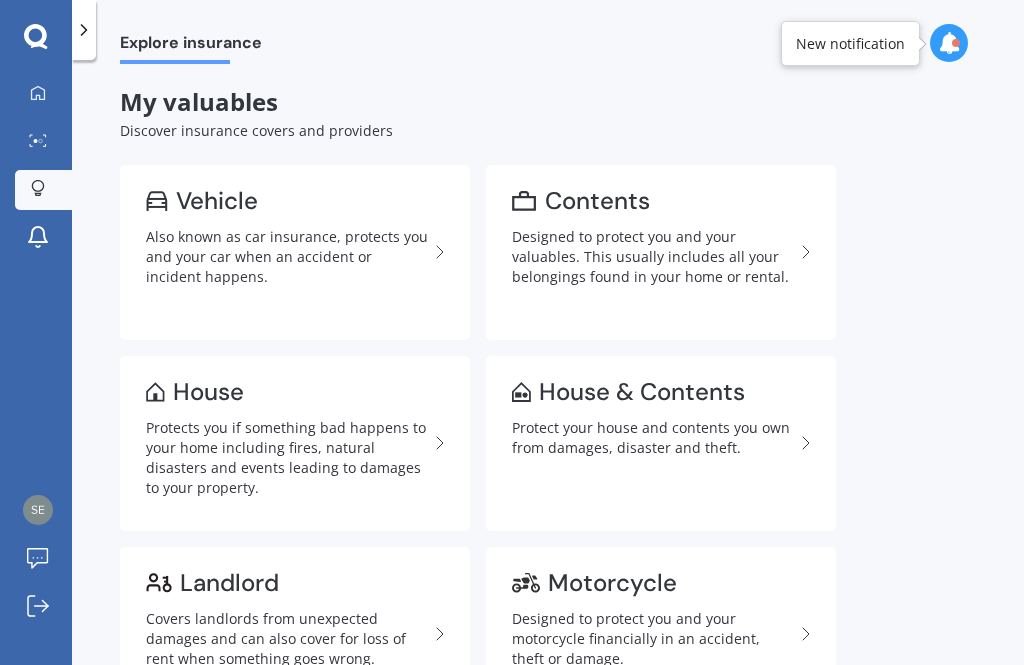 click on "Designed to protect you and your valuables. This usually includes all your belongings found in your home or rental." at bounding box center (653, 257) 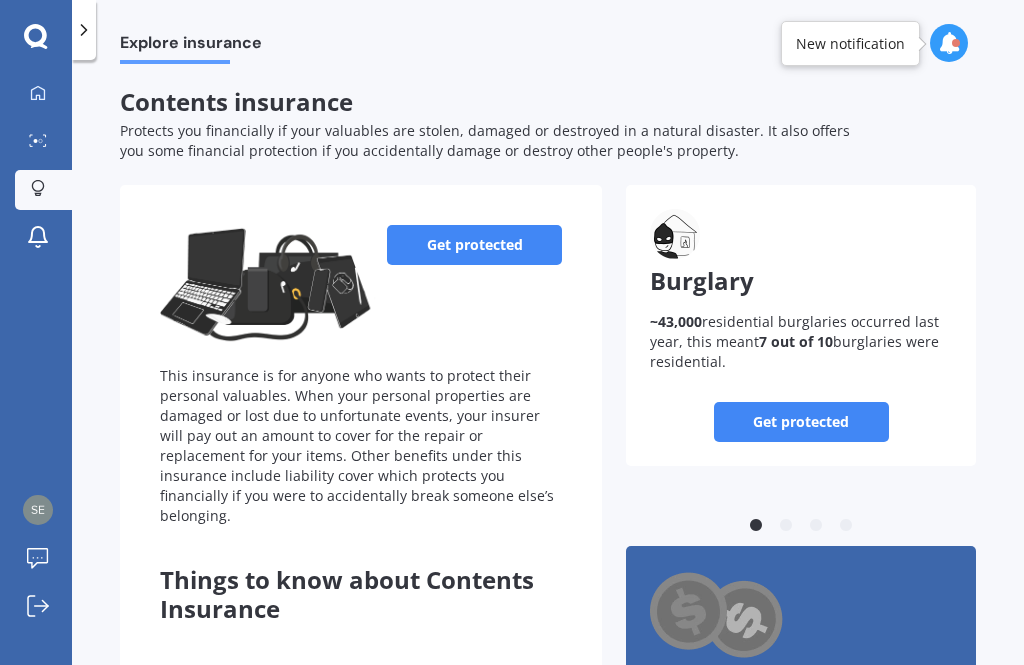 scroll, scrollTop: 0, scrollLeft: 0, axis: both 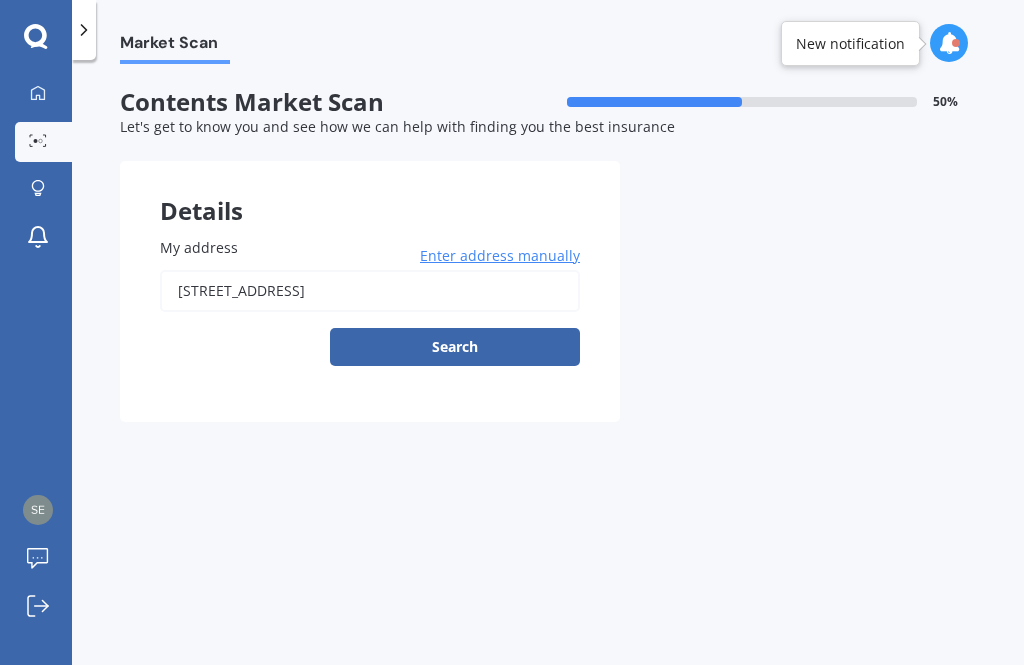 click on "Search" at bounding box center (455, 347) 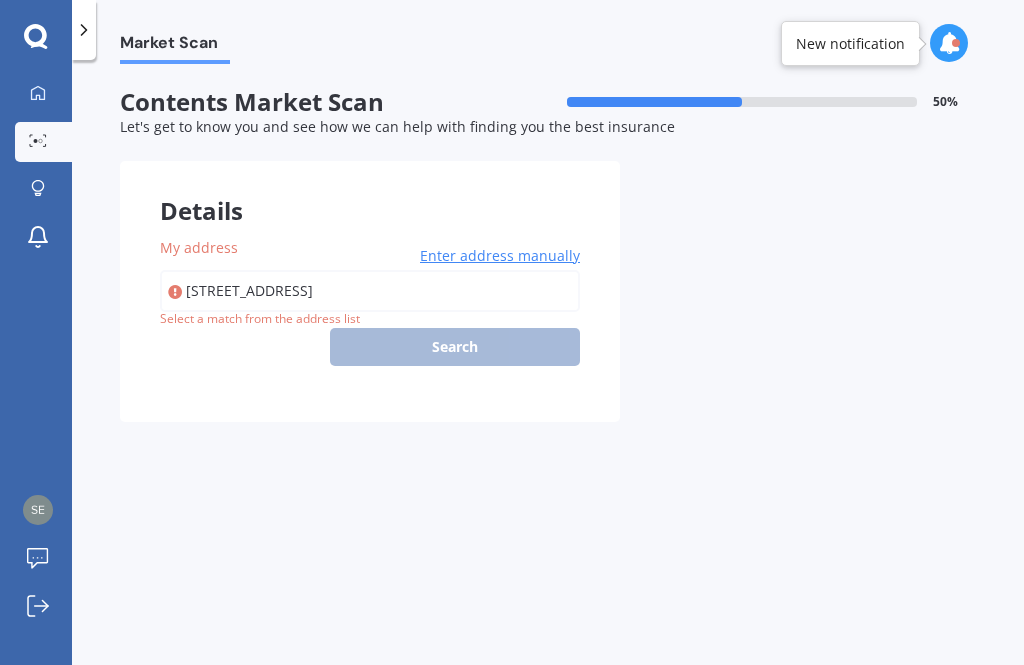 type on "[STREET_ADDRESS]" 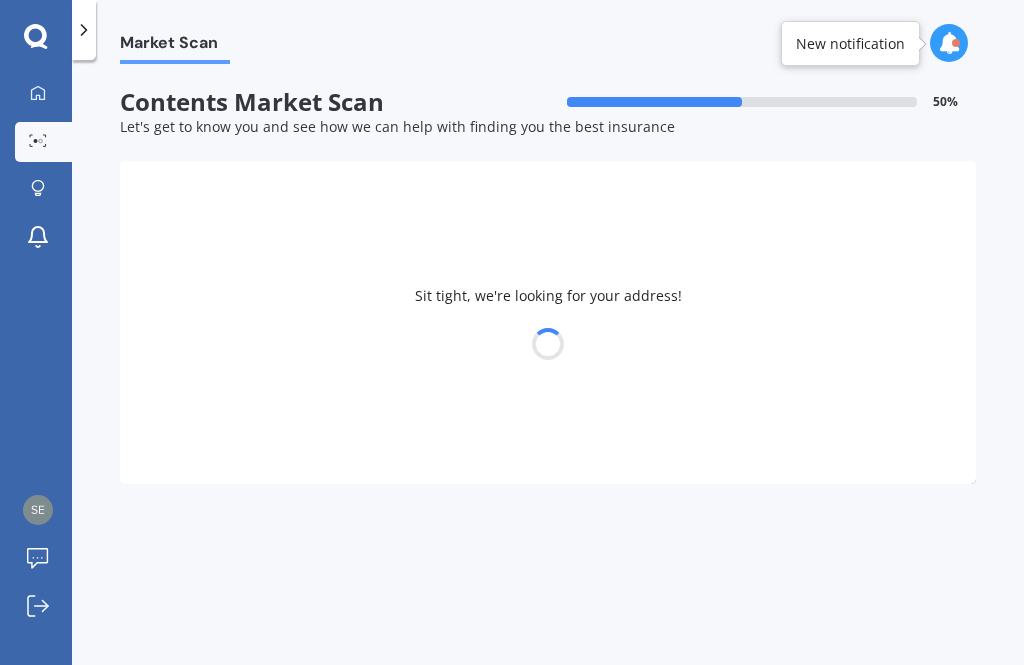 select on "20" 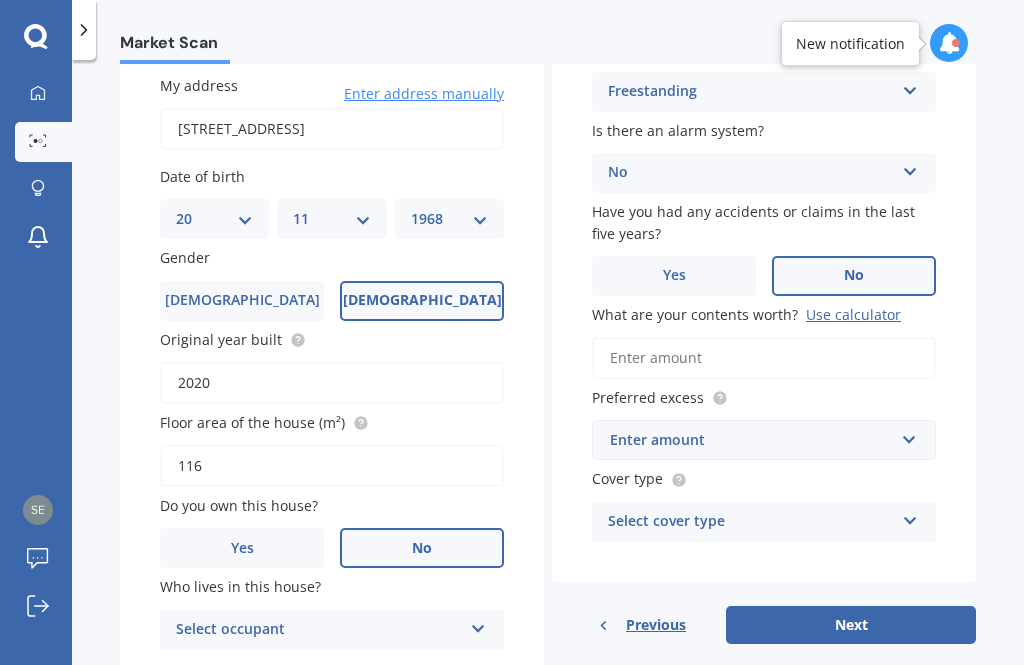 scroll, scrollTop: 161, scrollLeft: 0, axis: vertical 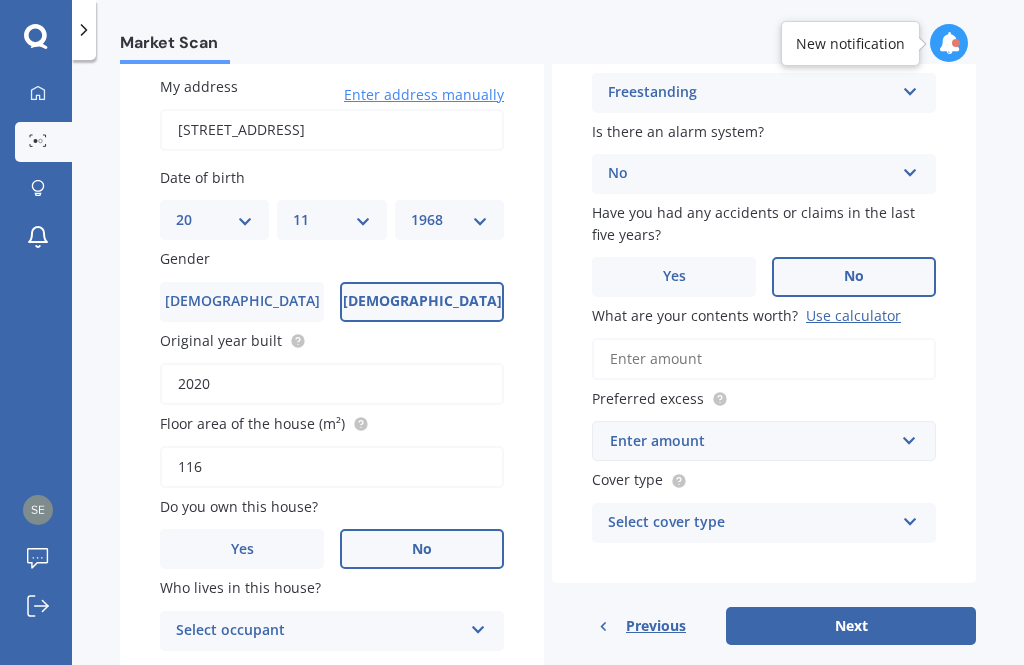 click at bounding box center (478, 626) 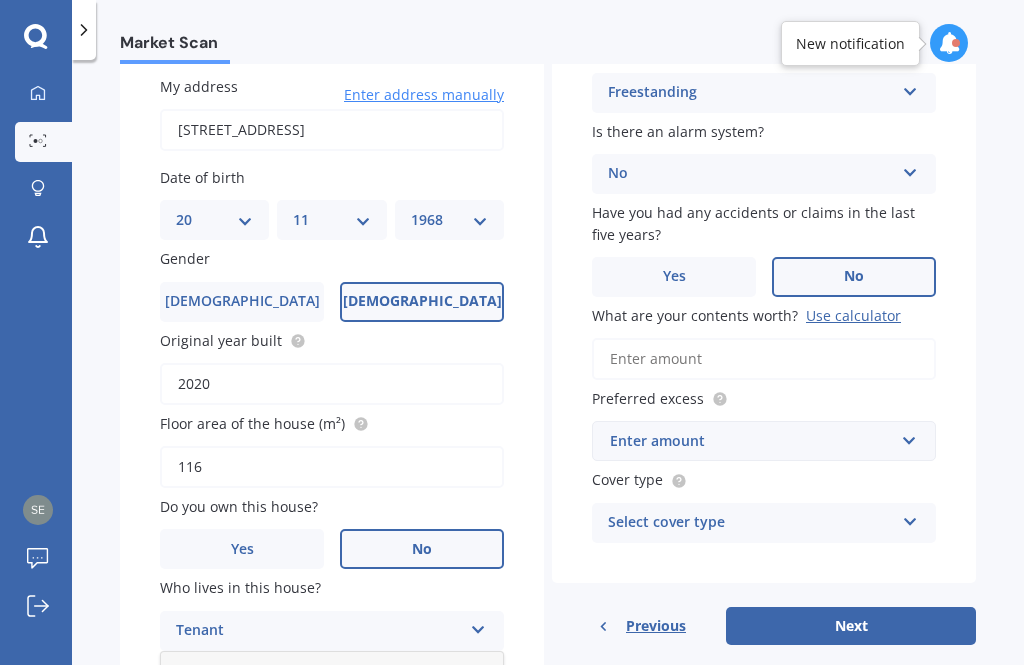 click on "Details My address [STREET_ADDRESS] 0994 Enter address manually Search Date of birth DD 01 02 03 04 05 06 07 08 09 10 11 12 13 14 15 16 17 18 19 20 21 22 23 24 25 26 27 28 29 30 31 MM 01 02 03 04 05 06 07 08 09 10 11 12 YYYY 2009 2008 2007 2006 2005 2004 2003 2002 2001 2000 1999 1998 1997 1996 1995 1994 1993 1992 1991 1990 1989 1988 1987 1986 1985 1984 1983 1982 1981 1980 1979 1978 1977 1976 1975 1974 1973 1972 1971 1970 1969 1968 1967 1966 1965 1964 1963 1962 1961 1960 1959 1958 1957 1956 1955 1954 1953 1952 1951 1950 1949 1948 1947 1946 1945 1944 1943 1942 1941 1940 1939 1938 1937 1936 1935 1934 1933 1932 1931 1930 1929 1928 1927 1926 1925 1924 1923 1922 1921 1920 1919 1918 1917 1916 1915 1914 1913 1912 1911 1910 Gender [DEMOGRAPHIC_DATA] [DEMOGRAPHIC_DATA] Original year built 2020 Floor area of the house (m²) 116 Do you own this house? Yes No Who lives in this house? Tenant Tenant Building type Freestanding Freestanding Multi-unit (in a block of 6 or less) Multi-unit (in a block of 7-10) Is there an alarm system? No No Yes" at bounding box center [548, 345] 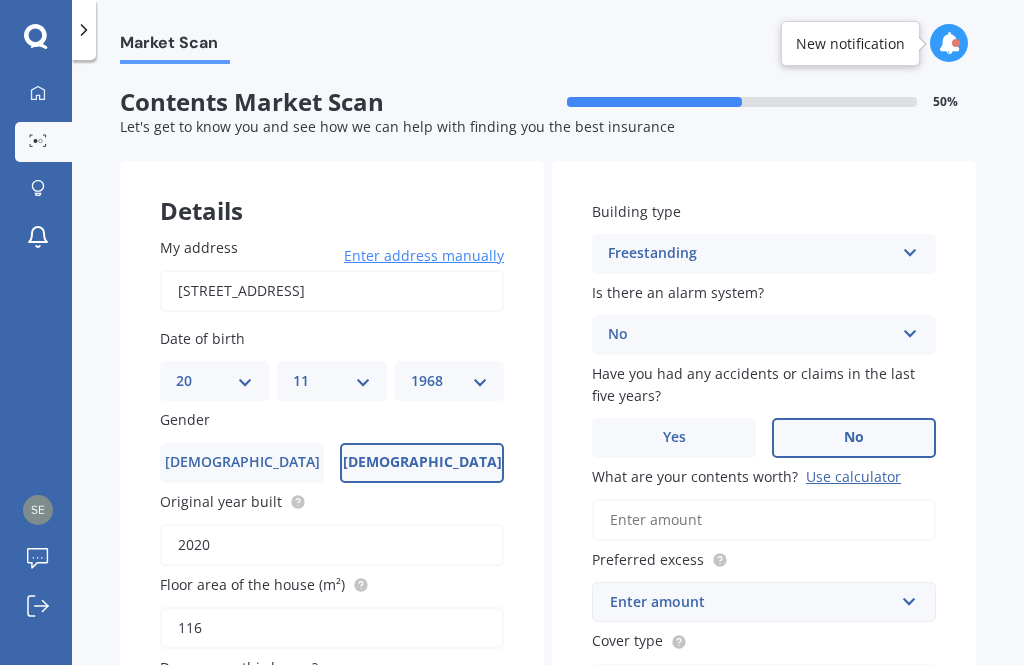 scroll, scrollTop: 0, scrollLeft: 0, axis: both 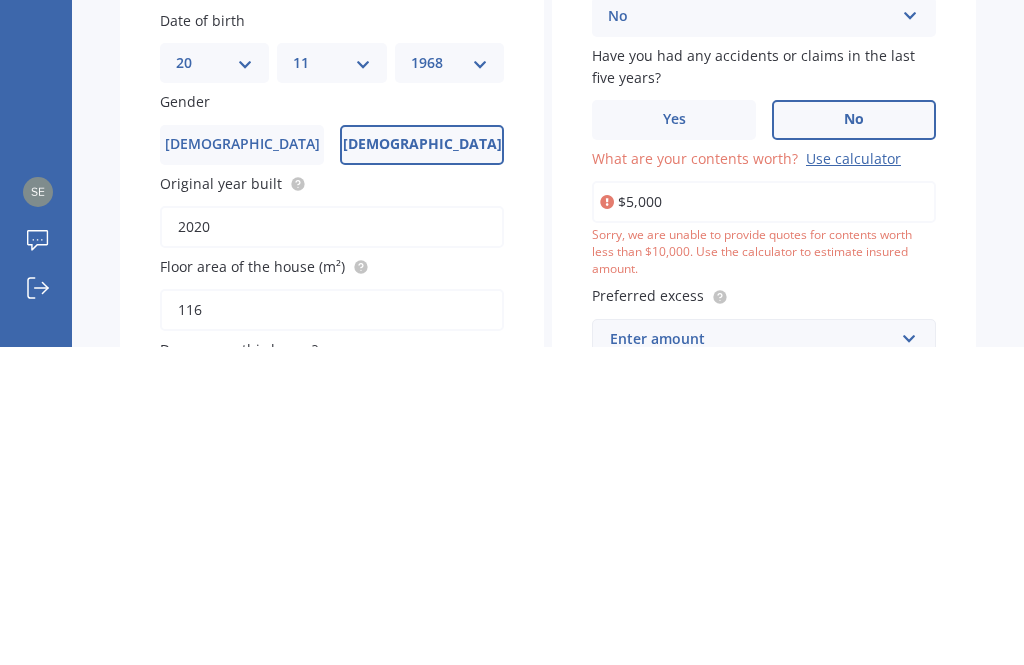 type on "$50,000" 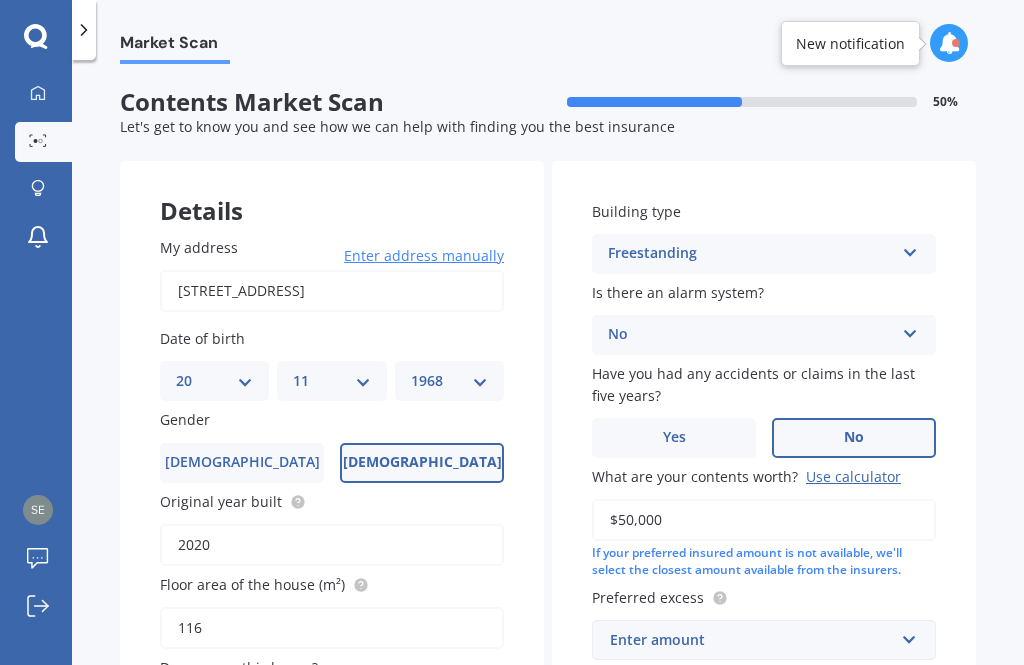 click on "Enter amount" at bounding box center [752, 640] 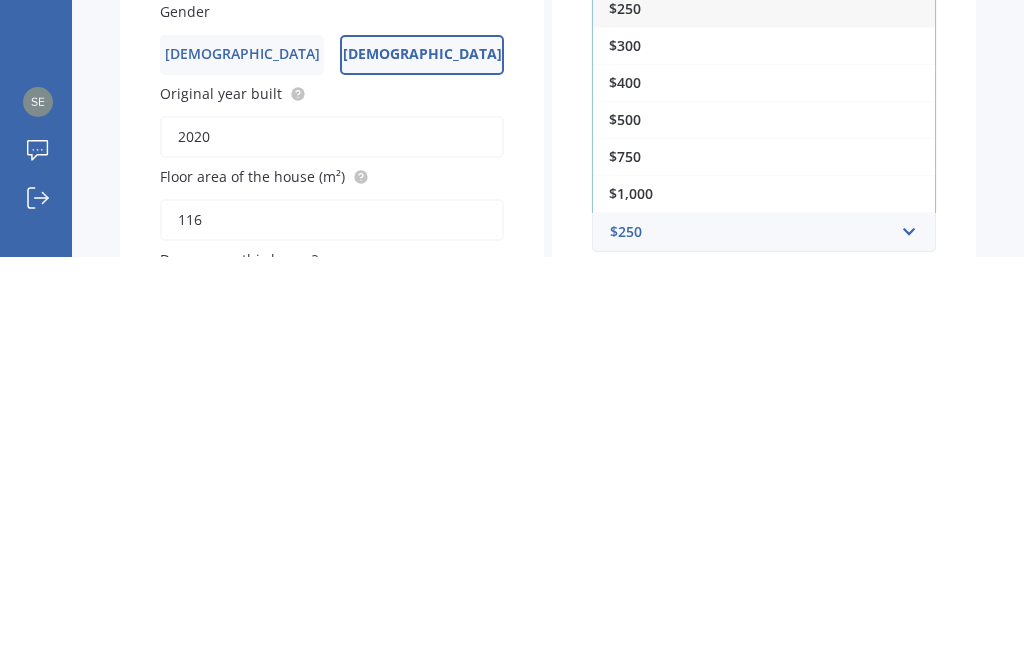 click on "$500" at bounding box center (764, 527) 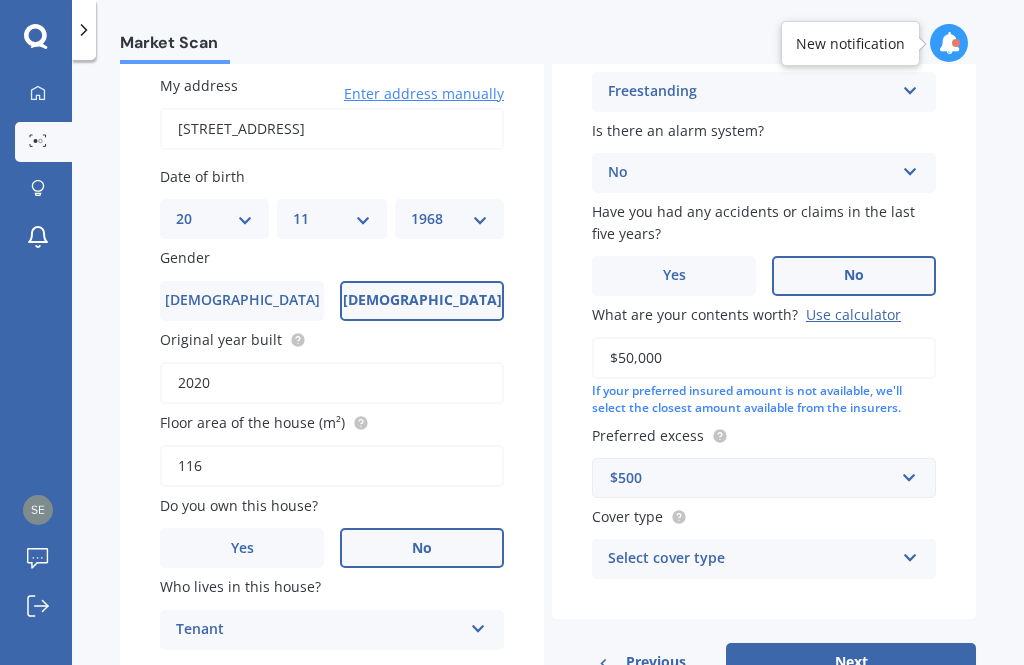 scroll, scrollTop: 161, scrollLeft: 0, axis: vertical 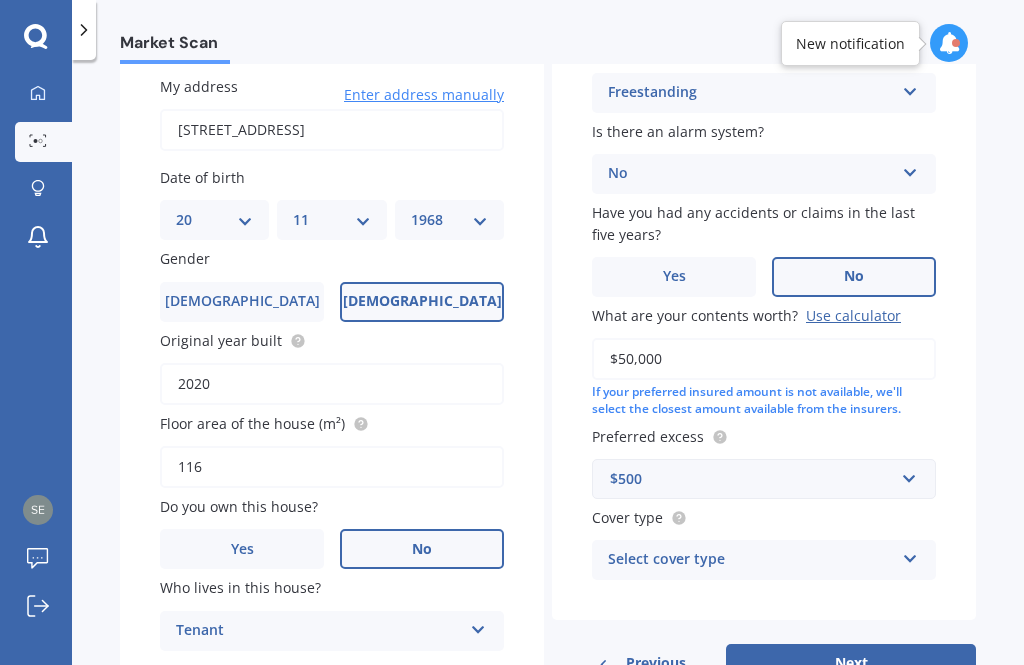click at bounding box center (910, 555) 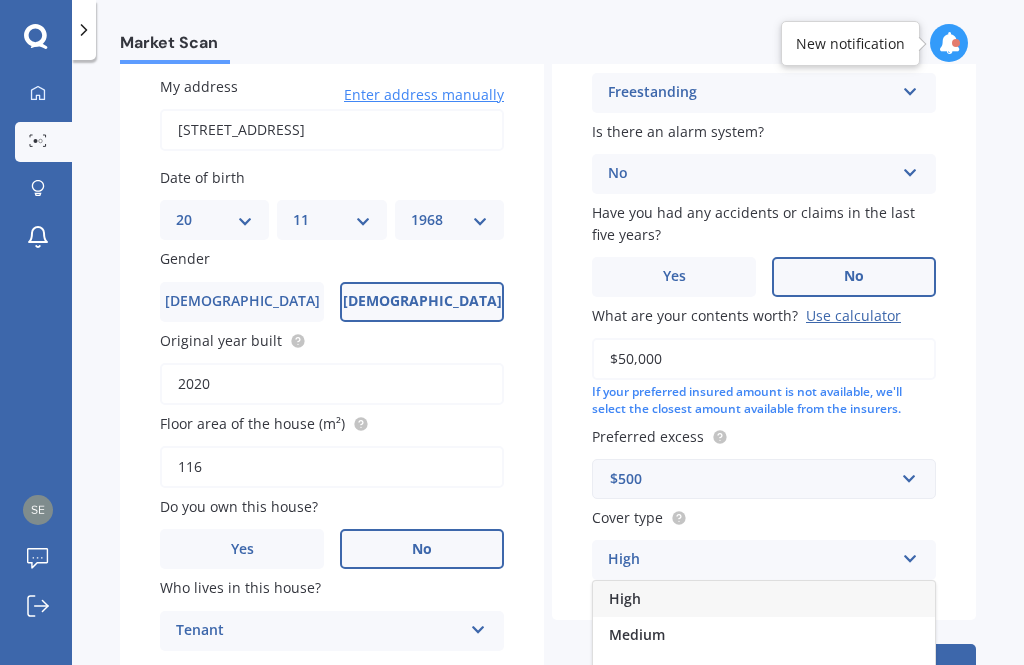 click on "Medium" at bounding box center [764, 635] 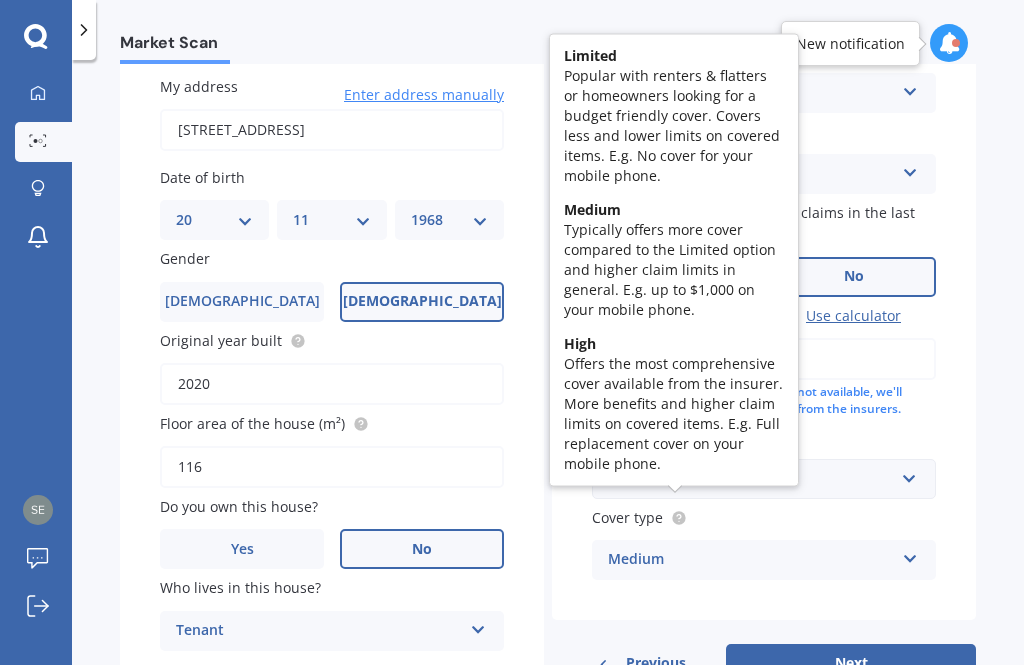 click 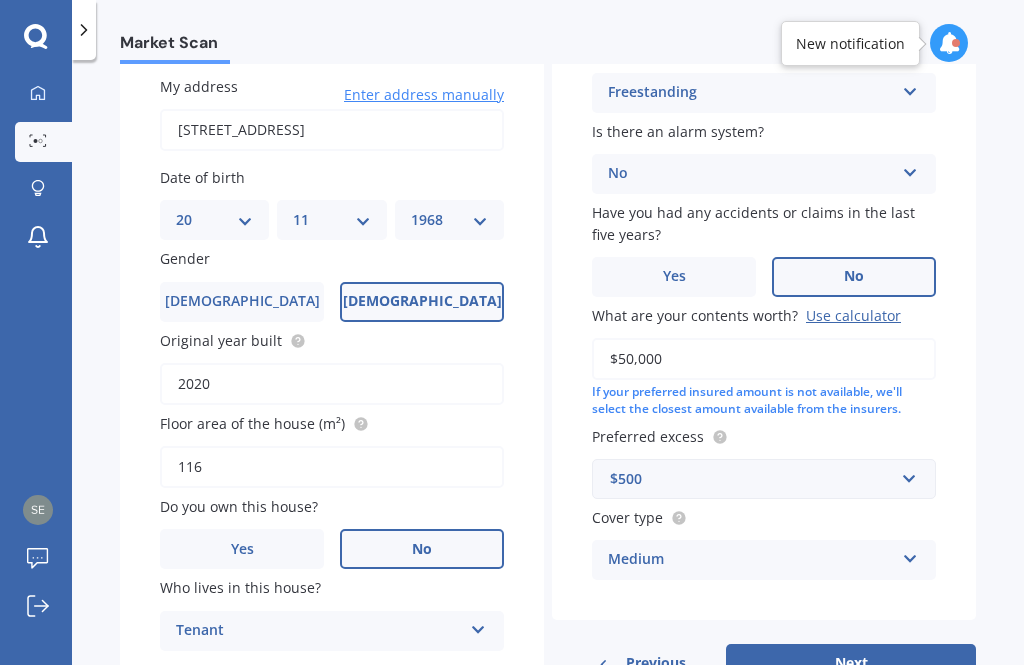 click on "Market Scan Contents Market Scan 50 % Let's get to know you and see how we can help with finding you the best insurance Details My address [STREET_ADDRESS] Enter address manually Search Date of birth DD 01 02 03 04 05 06 07 08 09 10 11 12 13 14 15 16 17 18 19 20 21 22 23 24 25 26 27 28 29 30 31 MM 01 02 03 04 05 06 07 08 09 10 11 12 YYYY 2009 2008 2007 2006 2005 2004 2003 2002 2001 2000 1999 1998 1997 1996 1995 1994 1993 1992 1991 1990 1989 1988 1987 1986 1985 1984 1983 1982 1981 1980 1979 1978 1977 1976 1975 1974 1973 1972 1971 1970 1969 1968 1967 1966 1965 1964 1963 1962 1961 1960 1959 1958 1957 1956 1955 1954 1953 1952 1951 1950 1949 1948 1947 1946 1945 1944 1943 1942 1941 1940 1939 1938 1937 1936 1935 1934 1933 1932 1931 1930 1929 1928 1927 1926 1925 1924 1923 1922 1921 1920 1919 1918 1917 1916 1915 1914 1913 1912 1911 1910 Gender [DEMOGRAPHIC_DATA] [DEMOGRAPHIC_DATA] Original year built 2020 Floor area of the house (m²) 116 Do you own this house? Yes No Who lives in this house? Tenant Tenant Building type Freestanding" at bounding box center [548, 366] 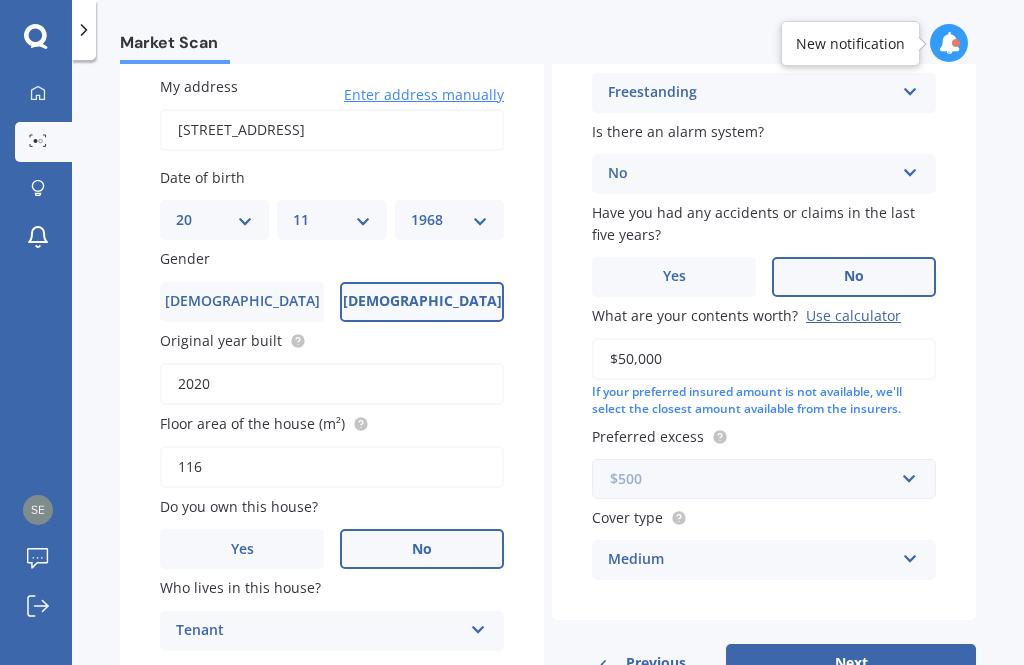 click at bounding box center [757, 479] 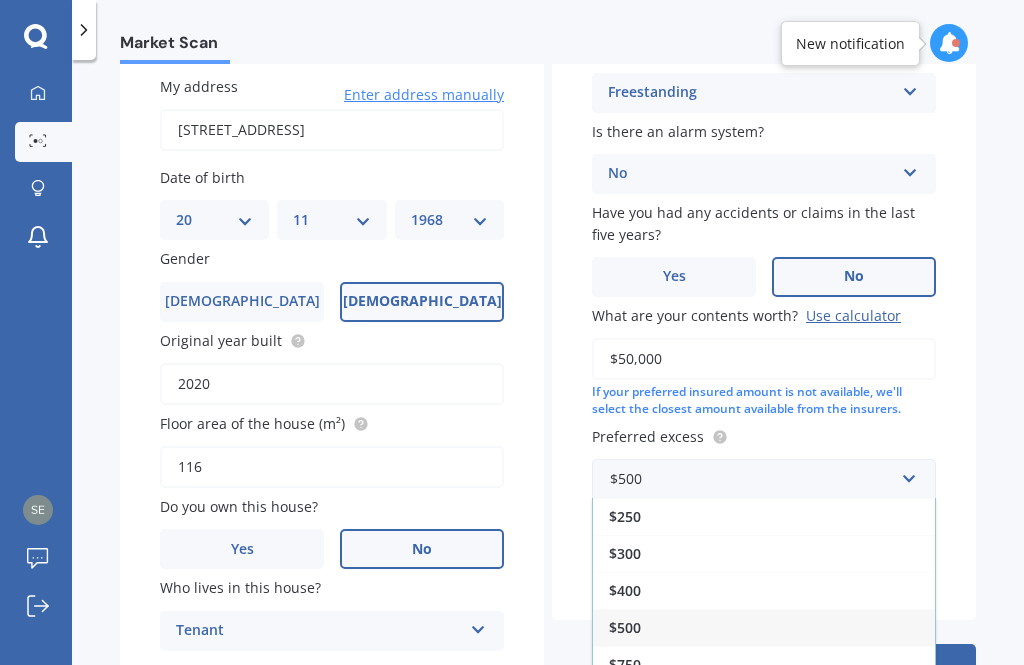 click on "Market Scan Contents Market Scan 50 % Let's get to know you and see how we can help with finding you the best insurance Details My address [STREET_ADDRESS] Enter address manually Search Date of birth DD 01 02 03 04 05 06 07 08 09 10 11 12 13 14 15 16 17 18 19 20 21 22 23 24 25 26 27 28 29 30 31 MM 01 02 03 04 05 06 07 08 09 10 11 12 YYYY 2009 2008 2007 2006 2005 2004 2003 2002 2001 2000 1999 1998 1997 1996 1995 1994 1993 1992 1991 1990 1989 1988 1987 1986 1985 1984 1983 1982 1981 1980 1979 1978 1977 1976 1975 1974 1973 1972 1971 1970 1969 1968 1967 1966 1965 1964 1963 1962 1961 1960 1959 1958 1957 1956 1955 1954 1953 1952 1951 1950 1949 1948 1947 1946 1945 1944 1943 1942 1941 1940 1939 1938 1937 1936 1935 1934 1933 1932 1931 1930 1929 1928 1927 1926 1925 1924 1923 1922 1921 1920 1919 1918 1917 1916 1915 1914 1913 1912 1911 1910 Gender [DEMOGRAPHIC_DATA] [DEMOGRAPHIC_DATA] Original year built 2020 Floor area of the house (m²) 116 Do you own this house? Yes No Who lives in this house? Tenant Tenant Building type Freestanding" at bounding box center (548, 366) 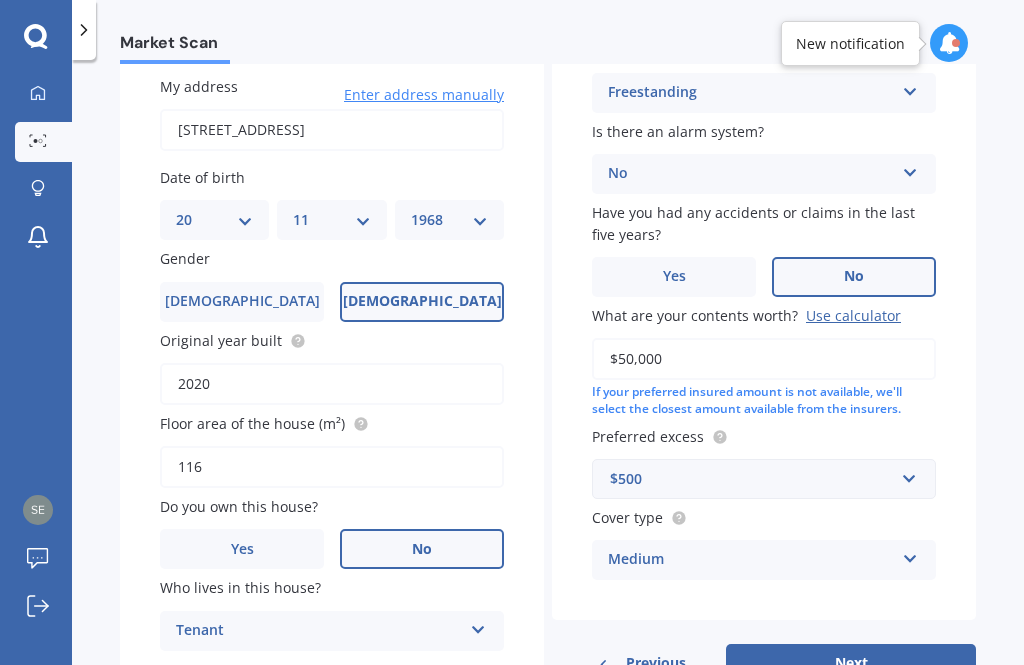 click at bounding box center [910, 555] 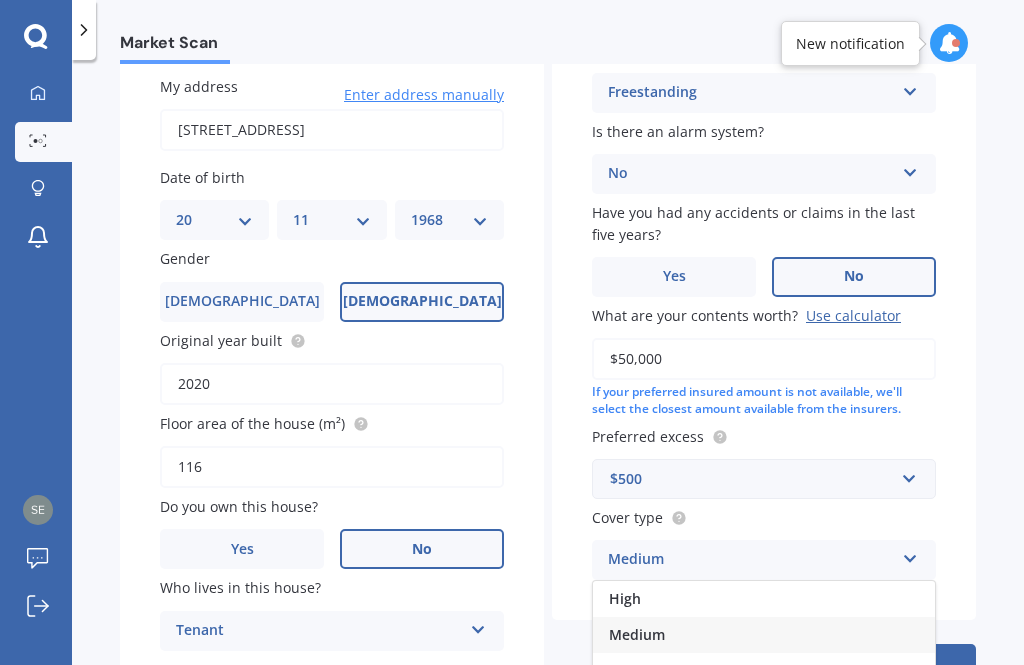 click on "Limited" at bounding box center (764, 671) 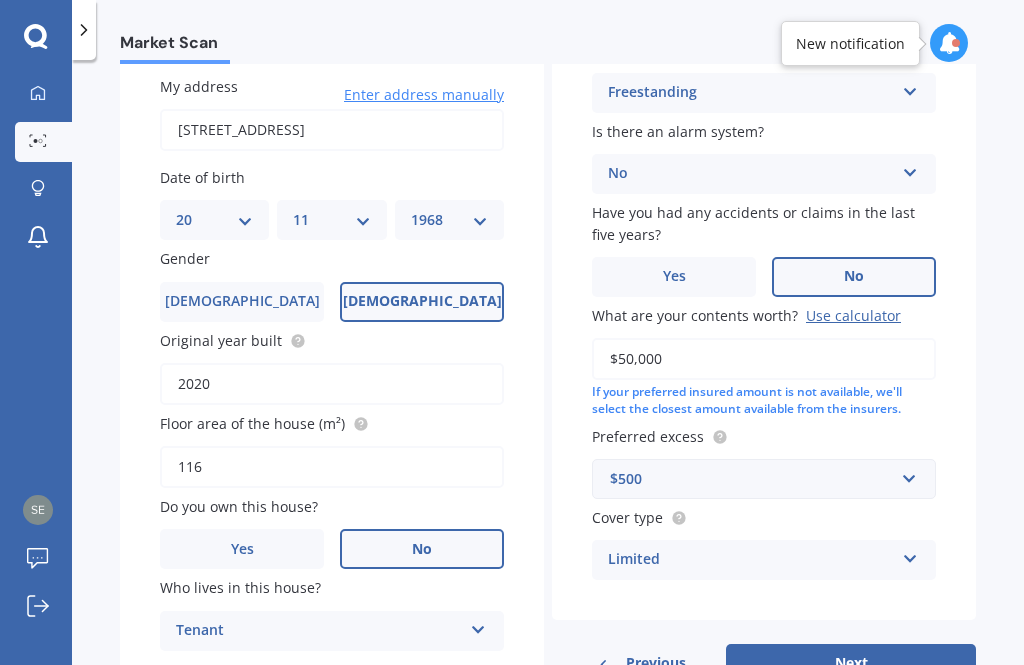 click on "Next" at bounding box center [851, 663] 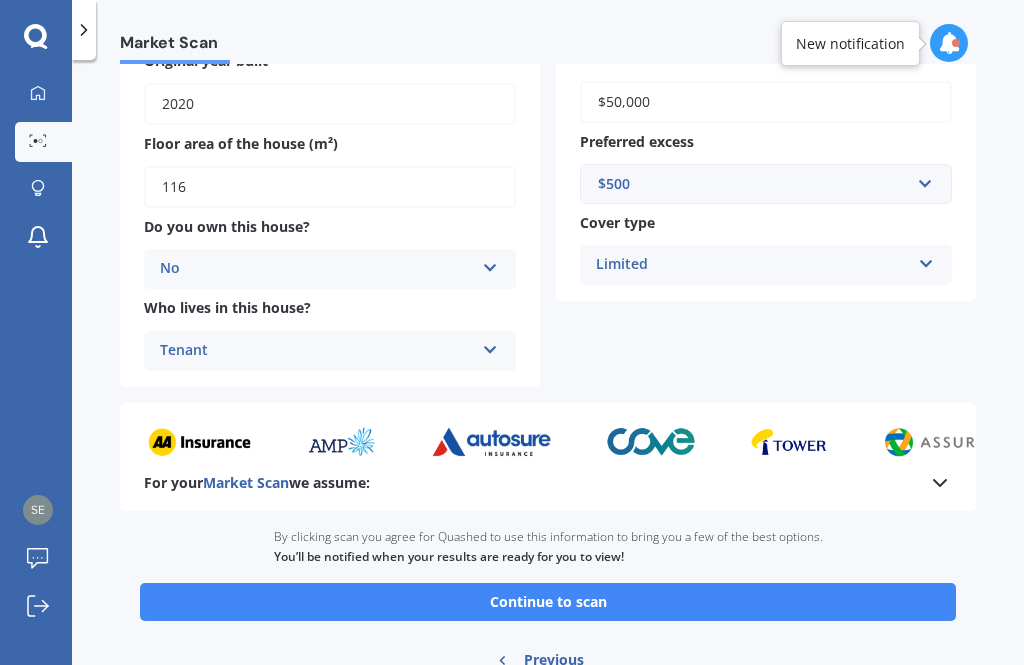 scroll, scrollTop: 372, scrollLeft: 0, axis: vertical 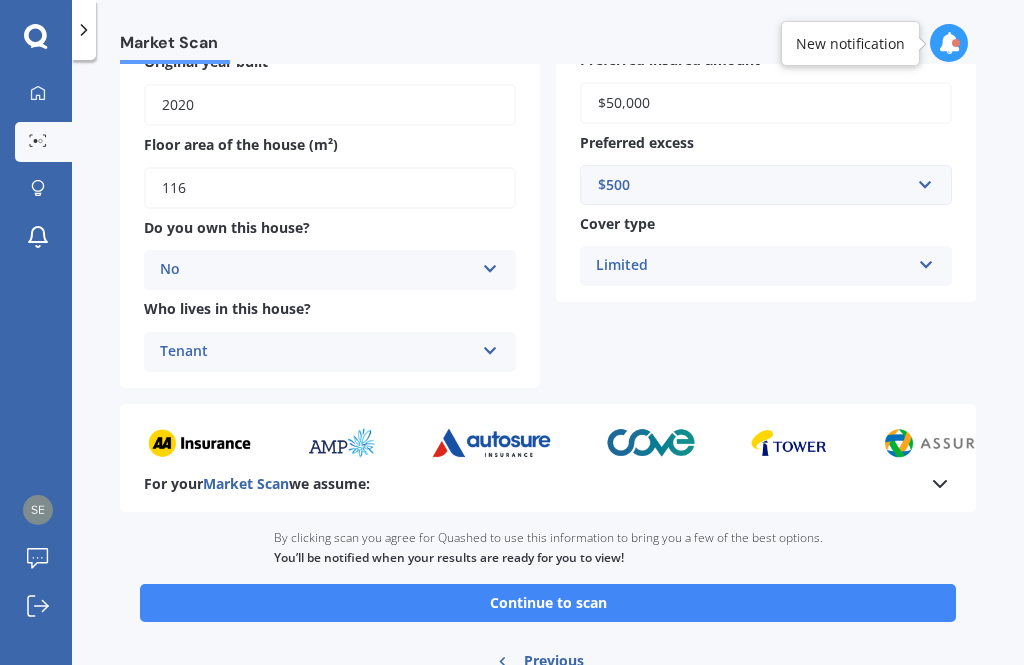 click on "Continue to scan" at bounding box center (548, 603) 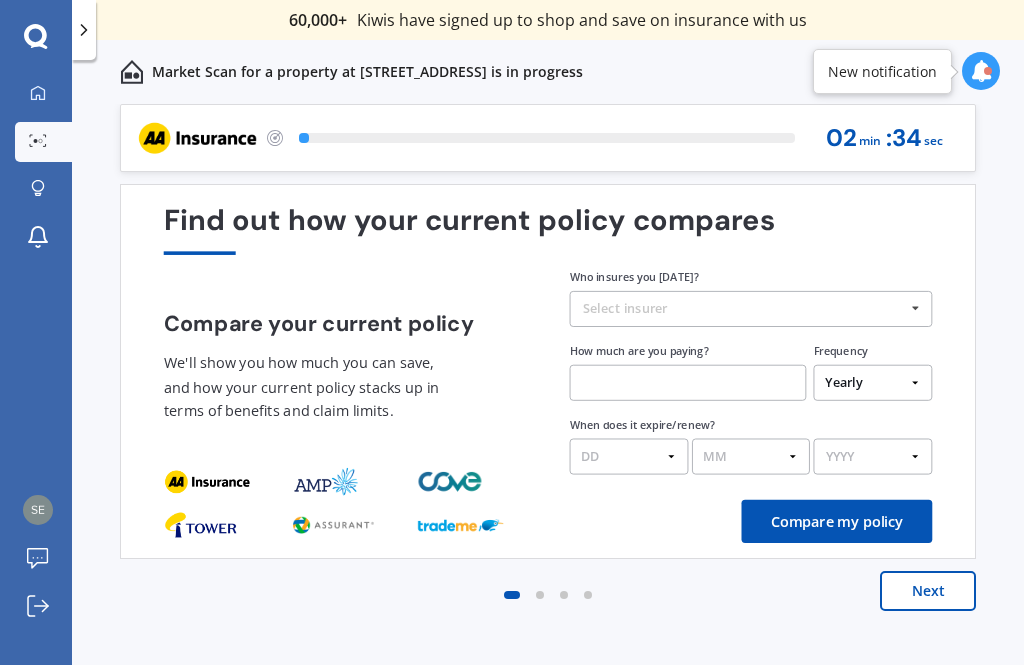 scroll, scrollTop: 0, scrollLeft: 0, axis: both 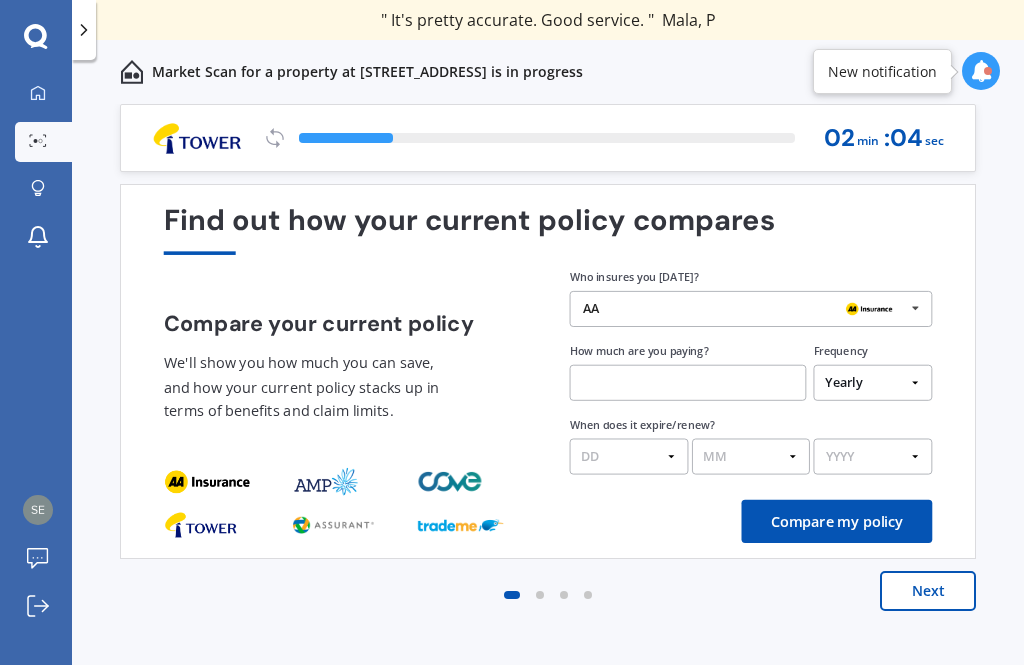 click on "Next" at bounding box center (928, 591) 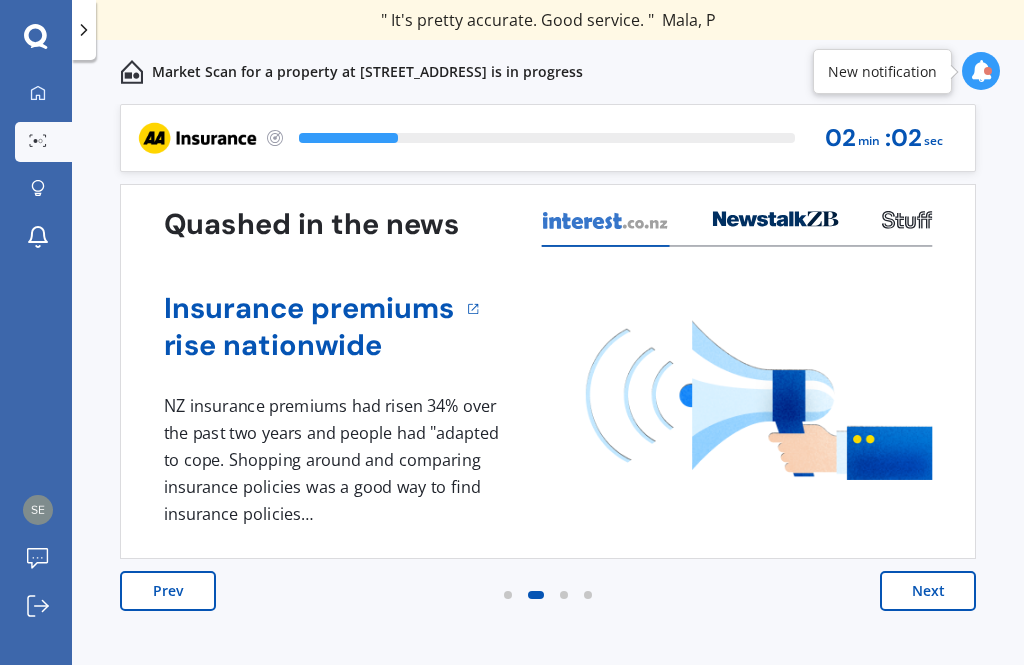 click on "Next" at bounding box center [928, 591] 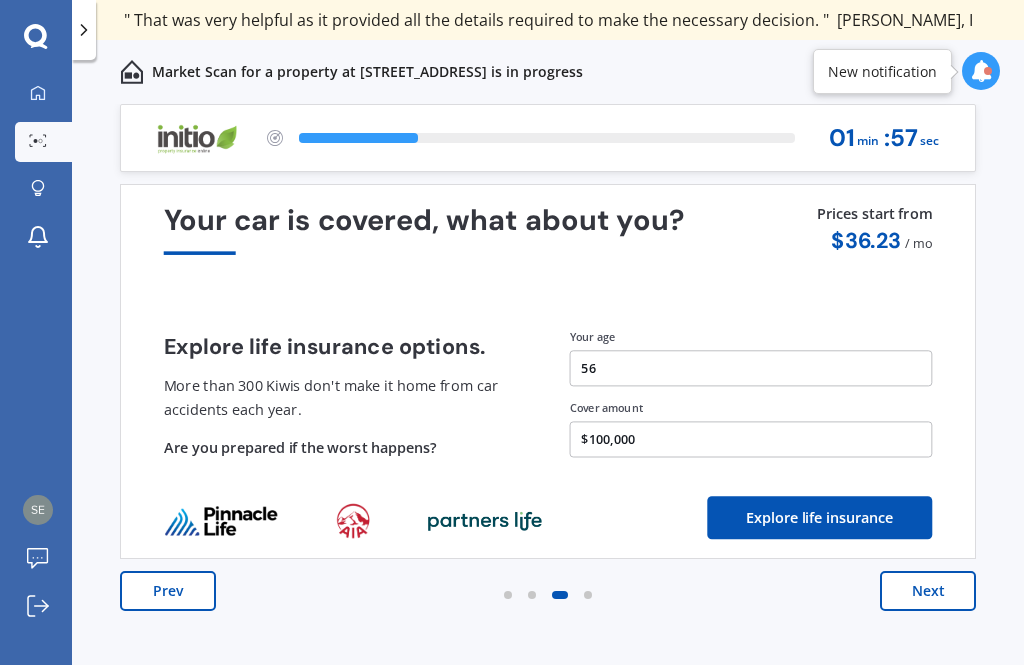 click on "Next" at bounding box center (928, 591) 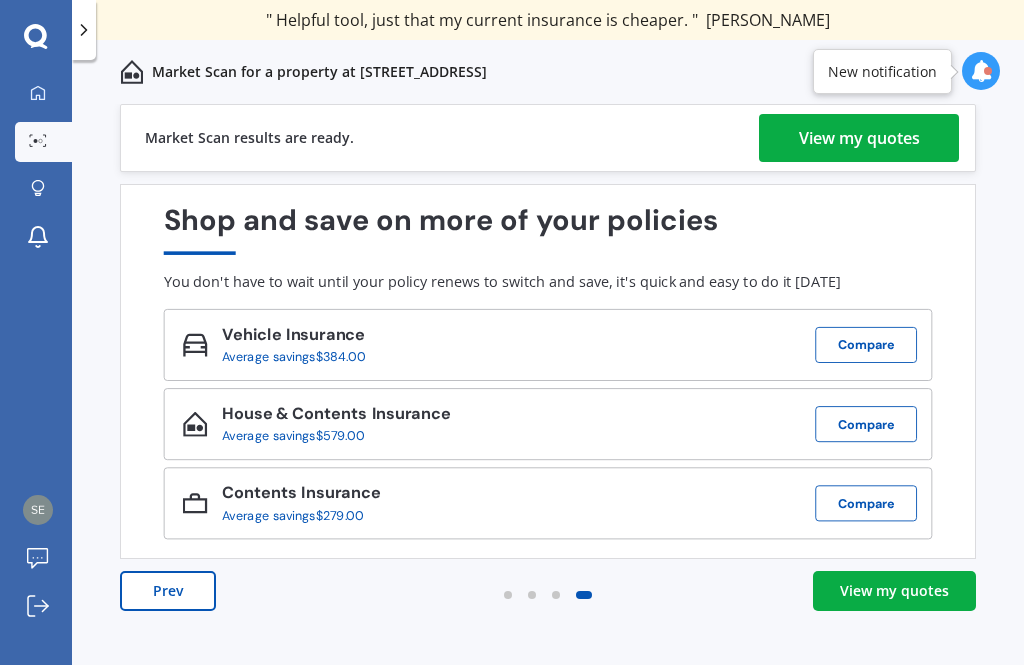 click on "View my quotes" at bounding box center (859, 138) 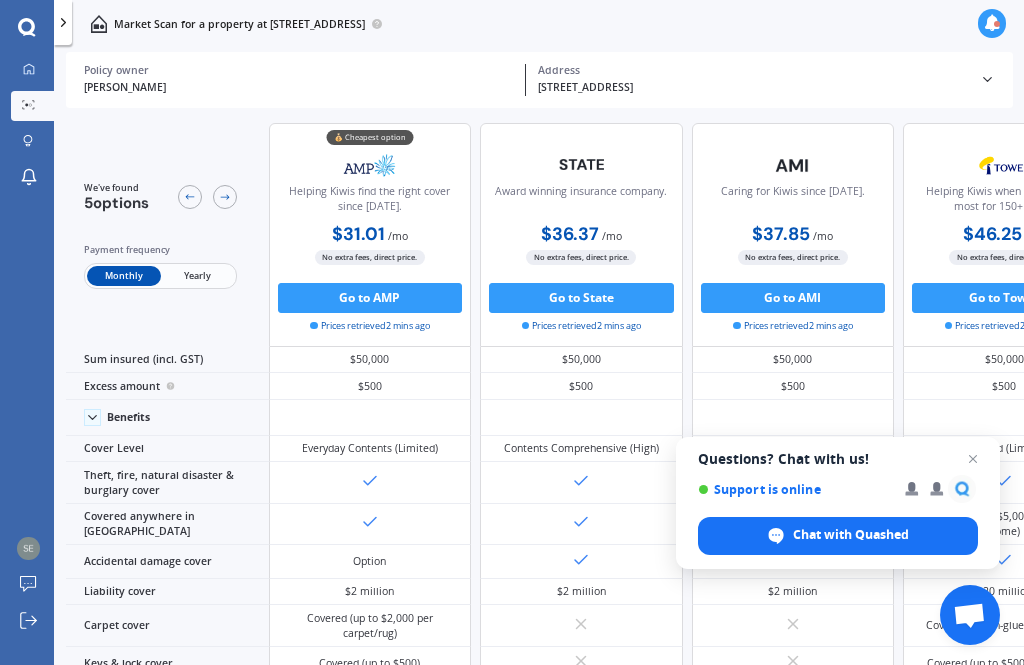 click on "Yearly" at bounding box center (197, 276) 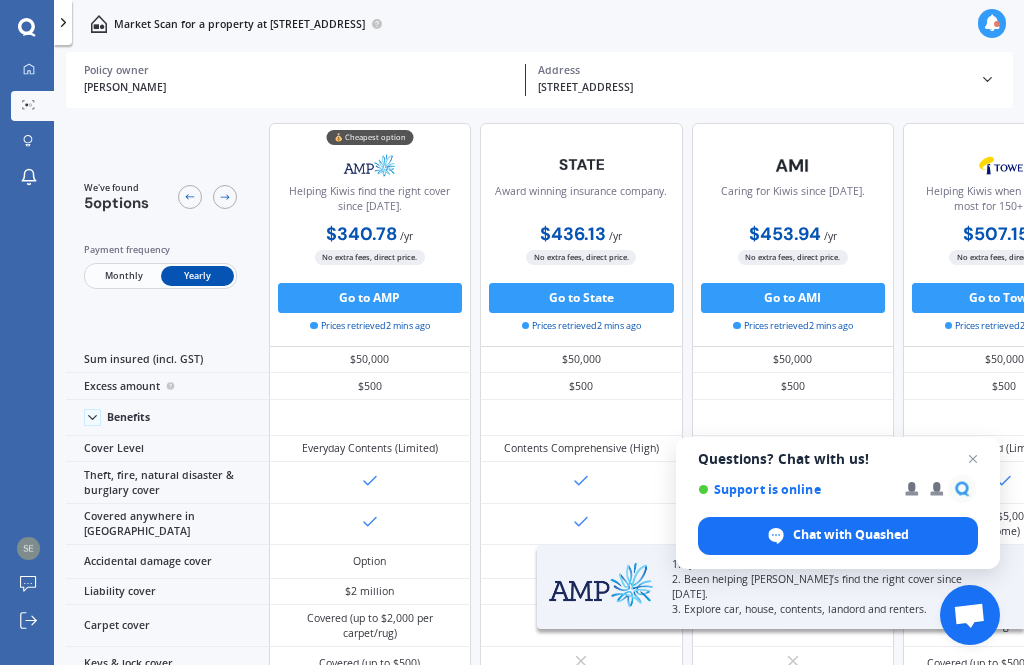 click on "Chat with Quashed" at bounding box center (838, 536) 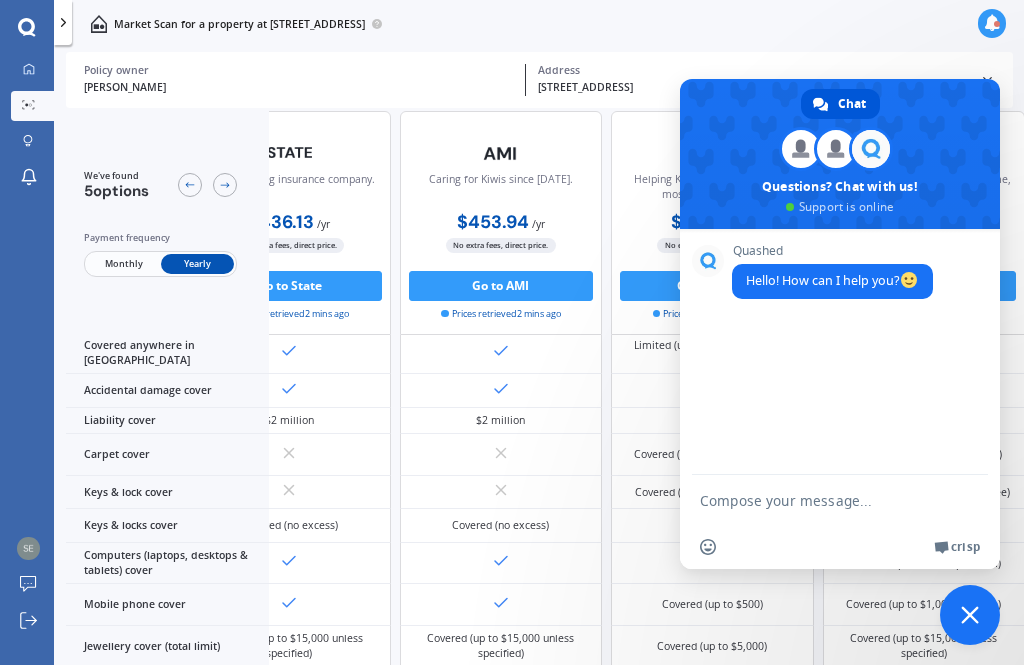 scroll, scrollTop: 230, scrollLeft: 390, axis: both 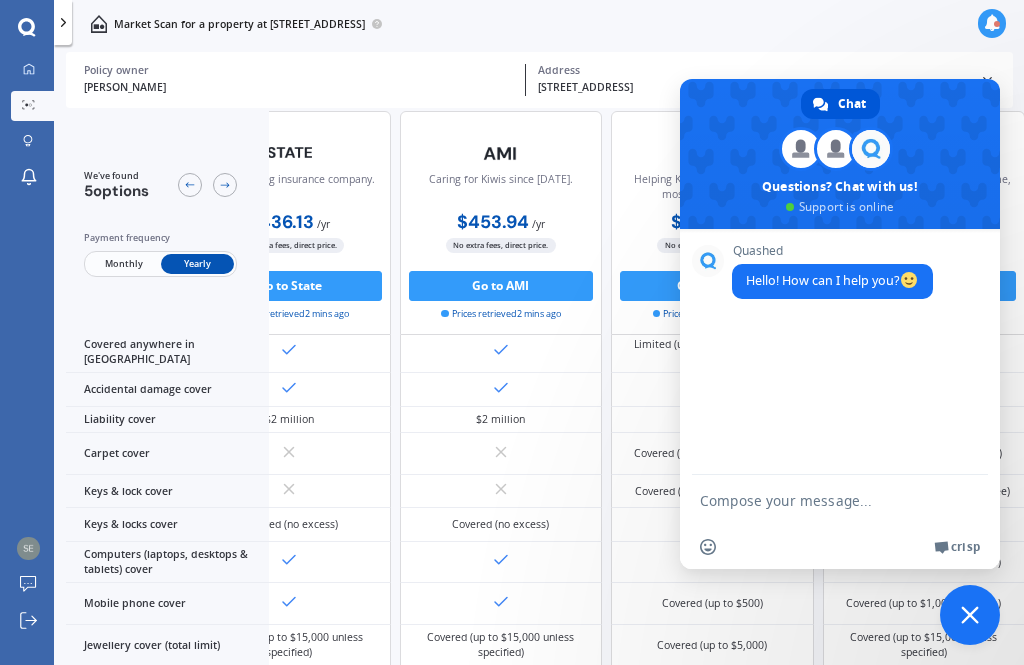 click on "We are experiencing high volume of  Market Scans . Just a heads up we will have your results ready as soon as possible. My Dashboard Market Scan Explore insurance Notifications [PERSON_NAME] Submit feedback Log out Market Scan for a property at [STREET_ADDRESS] 0994  Market Scan for a property at [STREET_ADDRESS]  [PERSON_NAME] Policy owner [STREET_ADDRESS] Address Policy owner [PERSON_NAME]   Address [STREET_ADDRESS] ( 0994 )   Address [STREET_ADDRESS] ( 0994 )   Date of birth [DEMOGRAPHIC_DATA] ([DEMOGRAPHIC_DATA].)   Owner of house No   Preferred sum insured $50,000   (update) Preferred excess $500   (update) We've found 5  options Payment frequency Monthly Yearly 💰 Cheapest option Helping Kiwis find the right cover since [DATE]. $340.78   /  yr $340.78   /  yr $31.01   /  mo No extra fees, direct price. Go to AMP Prices retrieved  2 mins ago Award winning insurance company. $436.13   /  yr $436.13   /  yr $36.37   /  mo No extra fees, direct price. Go to State Prices retrieved    /" at bounding box center [512, 332] 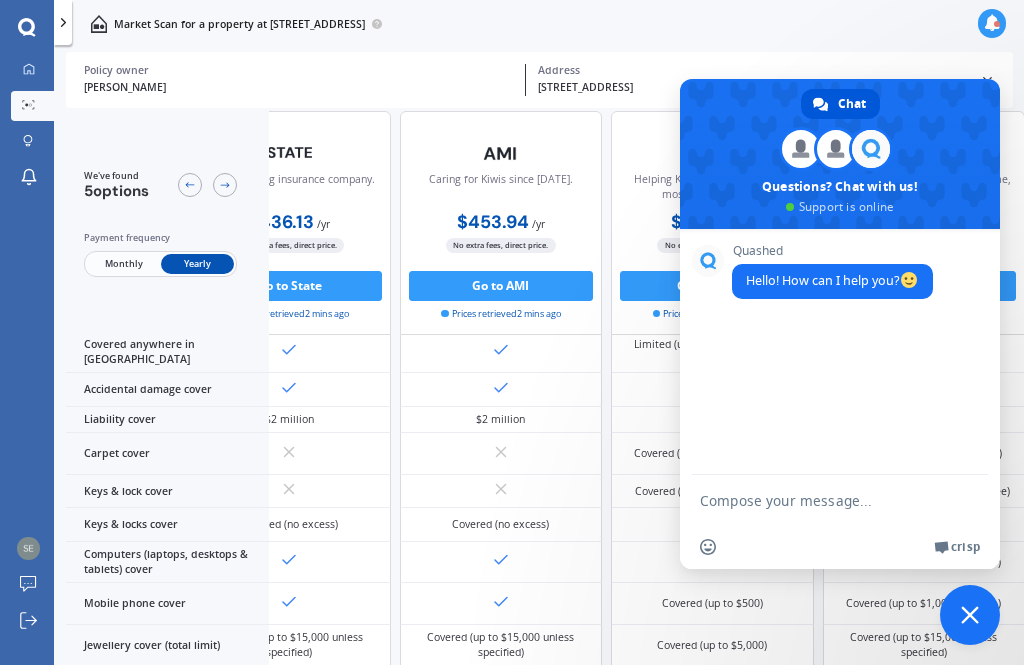 click on "We are experiencing high volume of  Market Scans . Just a heads up we will have your results ready as soon as possible. My Dashboard Market Scan Explore insurance Notifications [PERSON_NAME] Submit feedback Log out Market Scan for a property at [STREET_ADDRESS] 0994  Market Scan for a property at [STREET_ADDRESS]  [PERSON_NAME] Policy owner [STREET_ADDRESS] Address Policy owner [PERSON_NAME]   Address [STREET_ADDRESS] ( 0994 )   Address [STREET_ADDRESS] ( 0994 )   Date of birth [DEMOGRAPHIC_DATA] ([DEMOGRAPHIC_DATA].)   Owner of house No   Preferred sum insured $50,000   (update) Preferred excess $500   (update) We've found 5  options Payment frequency Monthly Yearly 💰 Cheapest option Helping Kiwis find the right cover since [DATE]. $340.78   /  yr $340.78   /  yr $31.01   /  mo No extra fees, direct price. Go to AMP Prices retrieved  2 mins ago Award winning insurance company. $436.13   /  yr $436.13   /  yr $36.37   /  mo No extra fees, direct price. Go to State Prices retrieved    /" at bounding box center (512, 332) 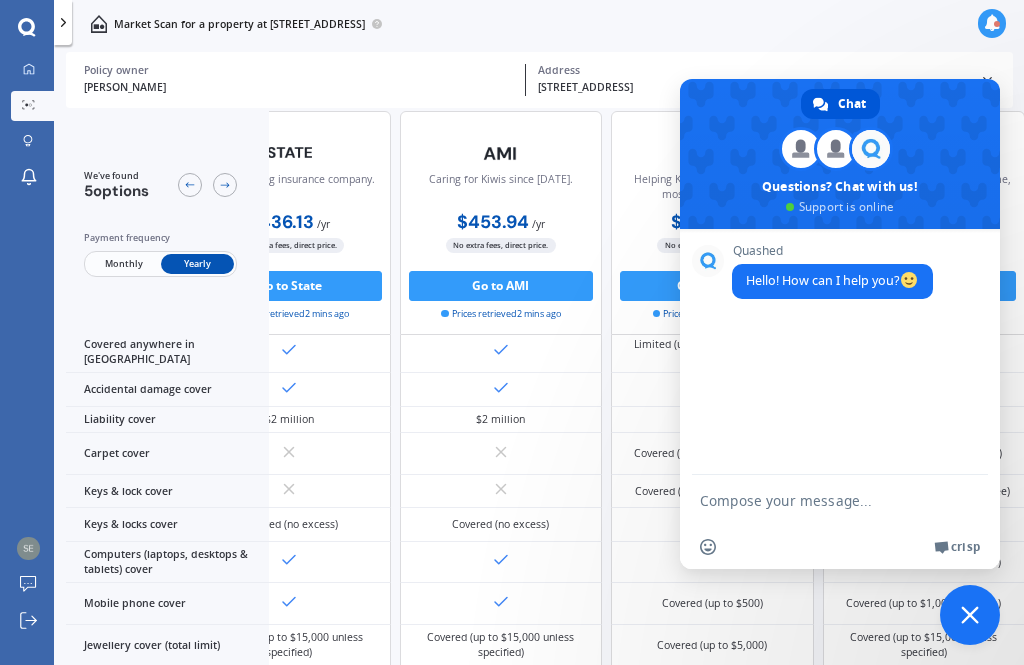 click on "We are experiencing high volume of  Market Scans . Just a heads up we will have your results ready as soon as possible. My Dashboard Market Scan Explore insurance Notifications [PERSON_NAME] Submit feedback Log out Market Scan for a property at [STREET_ADDRESS] 0994  Market Scan for a property at [STREET_ADDRESS]  [PERSON_NAME] Policy owner [STREET_ADDRESS] Address Policy owner [PERSON_NAME]   Address [STREET_ADDRESS] ( 0994 )   Address [STREET_ADDRESS] ( 0994 )   Date of birth [DEMOGRAPHIC_DATA] ([DEMOGRAPHIC_DATA].)   Owner of house No   Preferred sum insured $50,000   (update) Preferred excess $500   (update) We've found 5  options Payment frequency Monthly Yearly 💰 Cheapest option Helping Kiwis find the right cover since [DATE]. $340.78   /  yr $340.78   /  yr $31.01   /  mo No extra fees, direct price. Go to AMP Prices retrieved  2 mins ago Award winning insurance company. $436.13   /  yr $436.13   /  yr $36.37   /  mo No extra fees, direct price. Go to State Prices retrieved    /" at bounding box center [512, 332] 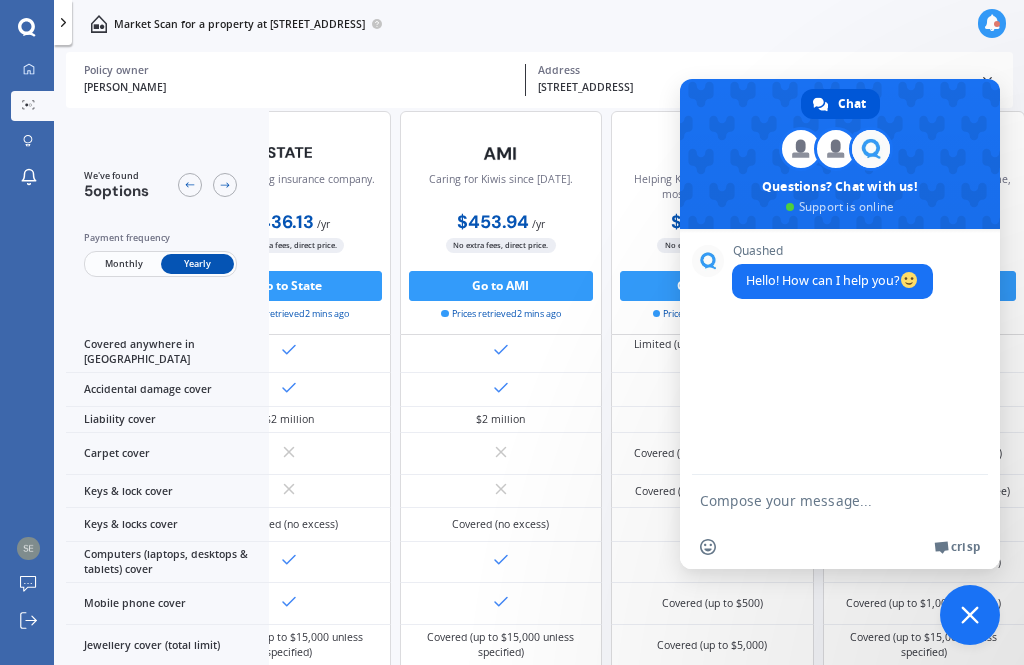 click on "We are experiencing high volume of  Market Scans . Just a heads up we will have your results ready as soon as possible. My Dashboard Market Scan Explore insurance Notifications [PERSON_NAME] Submit feedback Log out Market Scan for a property at [STREET_ADDRESS] 0994  Market Scan for a property at [STREET_ADDRESS]  [PERSON_NAME] Policy owner [STREET_ADDRESS] Address Policy owner [PERSON_NAME]   Address [STREET_ADDRESS] ( 0994 )   Address [STREET_ADDRESS] ( 0994 )   Date of birth [DEMOGRAPHIC_DATA] ([DEMOGRAPHIC_DATA].)   Owner of house No   Preferred sum insured $50,000   (update) Preferred excess $500   (update) We've found 5  options Payment frequency Monthly Yearly 💰 Cheapest option Helping Kiwis find the right cover since [DATE]. $340.78   /  yr $340.78   /  yr $31.01   /  mo No extra fees, direct price. Go to AMP Prices retrieved  2 mins ago Award winning insurance company. $436.13   /  yr $436.13   /  yr $36.37   /  mo No extra fees, direct price. Go to State Prices retrieved    /" at bounding box center [512, 332] 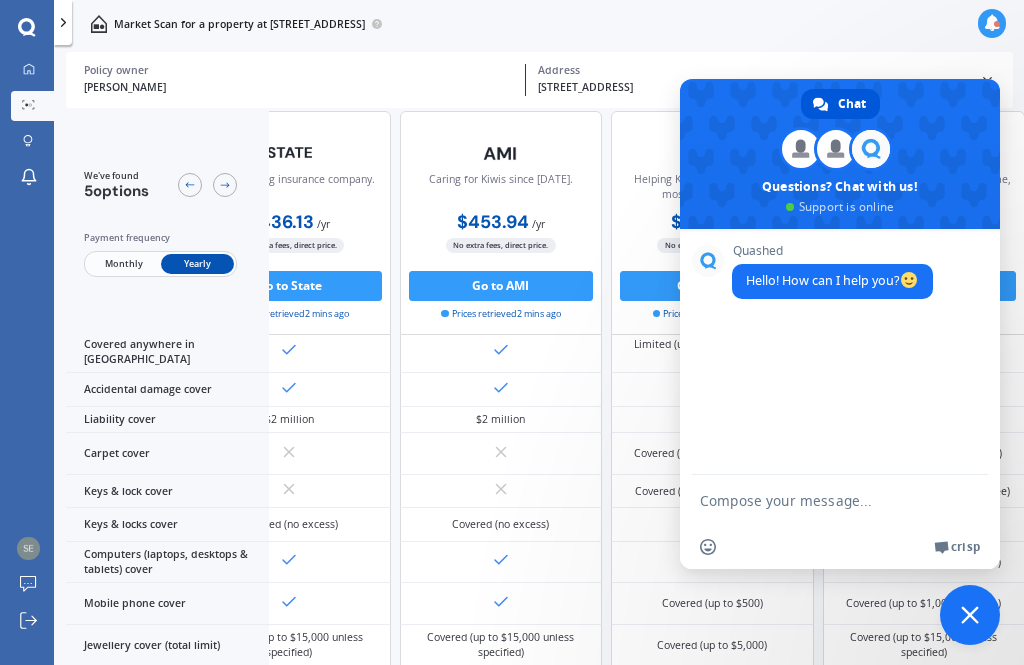 click on "We are experiencing high volume of  Market Scans . Just a heads up we will have your results ready as soon as possible. My Dashboard Market Scan Explore insurance Notifications [PERSON_NAME] Submit feedback Log out Market Scan for a property at [STREET_ADDRESS] 0994  Market Scan for a property at [STREET_ADDRESS]  [PERSON_NAME] Policy owner [STREET_ADDRESS] Address Policy owner [PERSON_NAME]   Address [STREET_ADDRESS] ( 0994 )   Address [STREET_ADDRESS] ( 0994 )   Date of birth [DEMOGRAPHIC_DATA] ([DEMOGRAPHIC_DATA].)   Owner of house No   Preferred sum insured $50,000   (update) Preferred excess $500   (update) We've found 5  options Payment frequency Monthly Yearly 💰 Cheapest option Helping Kiwis find the right cover since [DATE]. $340.78   /  yr $340.78   /  yr $31.01   /  mo No extra fees, direct price. Go to AMP Prices retrieved  2 mins ago Award winning insurance company. $436.13   /  yr $436.13   /  yr $36.37   /  mo No extra fees, direct price. Go to State Prices retrieved    /" at bounding box center (512, 332) 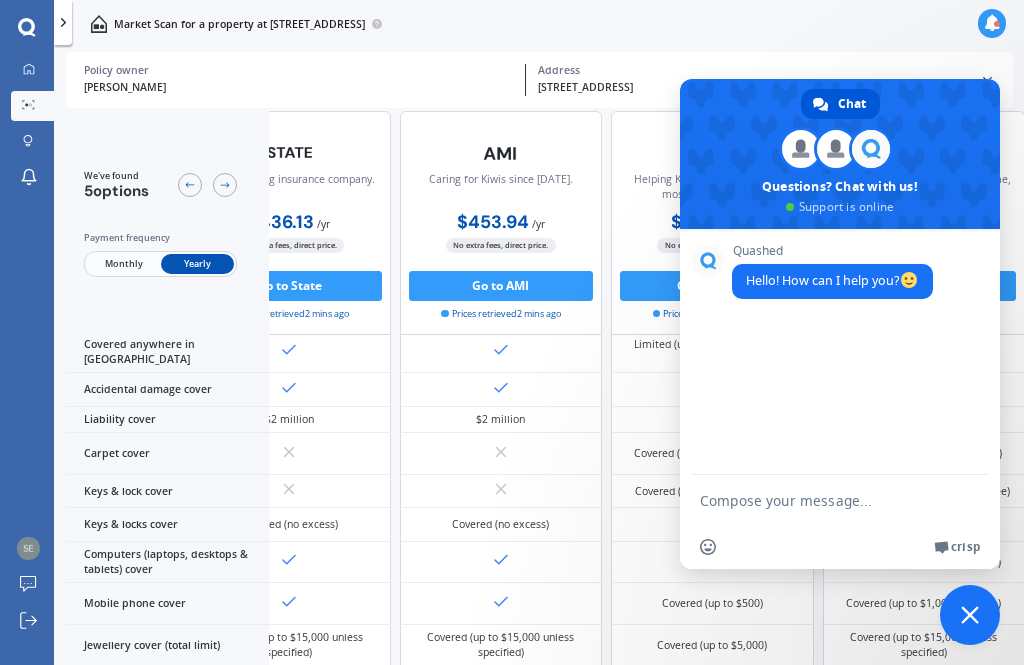 click on "We are experiencing high volume of  Market Scans . Just a heads up we will have your results ready as soon as possible. My Dashboard Market Scan Explore insurance Notifications [PERSON_NAME] Submit feedback Log out Market Scan for a property at [STREET_ADDRESS] 0994  Market Scan for a property at [STREET_ADDRESS]  [PERSON_NAME] Policy owner [STREET_ADDRESS] Address Policy owner [PERSON_NAME]   Address [STREET_ADDRESS] ( 0994 )   Address [STREET_ADDRESS] ( 0994 )   Date of birth [DEMOGRAPHIC_DATA] ([DEMOGRAPHIC_DATA].)   Owner of house No   Preferred sum insured $50,000   (update) Preferred excess $500   (update) We've found 5  options Payment frequency Monthly Yearly 💰 Cheapest option Helping Kiwis find the right cover since [DATE]. $340.78   /  yr $340.78   /  yr $31.01   /  mo No extra fees, direct price. Go to AMP Prices retrieved  2 mins ago Award winning insurance company. $436.13   /  yr $436.13   /  yr $36.37   /  mo No extra fees, direct price. Go to State Prices retrieved    /" at bounding box center (512, 332) 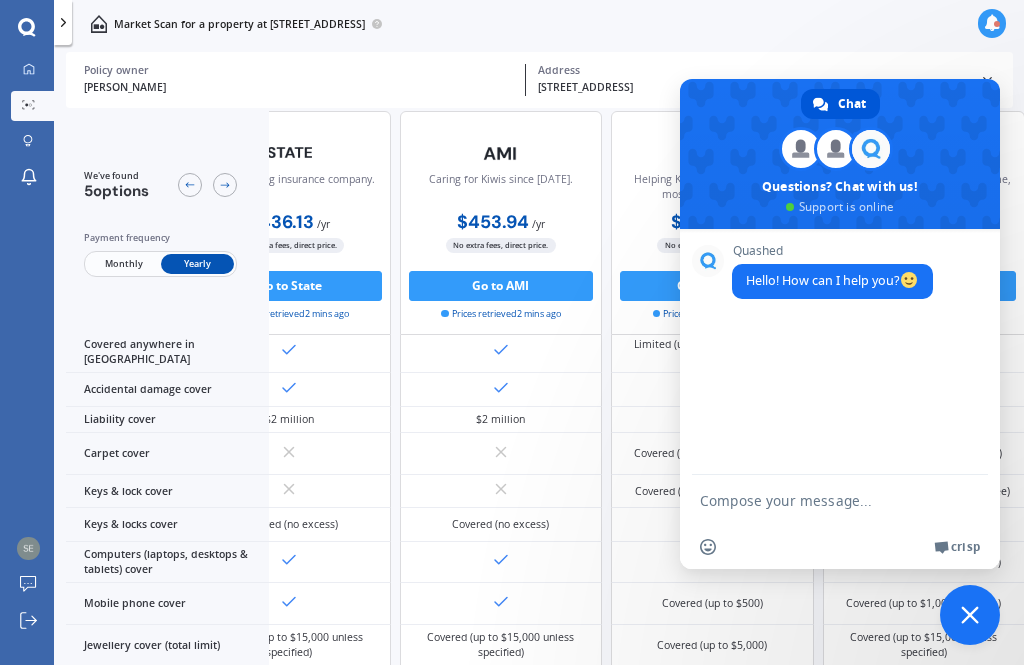 click on "We are experiencing high volume of  Market Scans . Just a heads up we will have your results ready as soon as possible. My Dashboard Market Scan Explore insurance Notifications [PERSON_NAME] Submit feedback Log out Market Scan for a property at [STREET_ADDRESS] 0994  Market Scan for a property at [STREET_ADDRESS]  [PERSON_NAME] Policy owner [STREET_ADDRESS] Address Policy owner [PERSON_NAME]   Address [STREET_ADDRESS] ( 0994 )   Address [STREET_ADDRESS] ( 0994 )   Date of birth [DEMOGRAPHIC_DATA] ([DEMOGRAPHIC_DATA].)   Owner of house No   Preferred sum insured $50,000   (update) Preferred excess $500   (update) We've found 5  options Payment frequency Monthly Yearly 💰 Cheapest option Helping Kiwis find the right cover since [DATE]. $340.78   /  yr $340.78   /  yr $31.01   /  mo No extra fees, direct price. Go to AMP Prices retrieved  2 mins ago Award winning insurance company. $436.13   /  yr $436.13   /  yr $36.37   /  mo No extra fees, direct price. Go to State Prices retrieved    /" at bounding box center [512, 332] 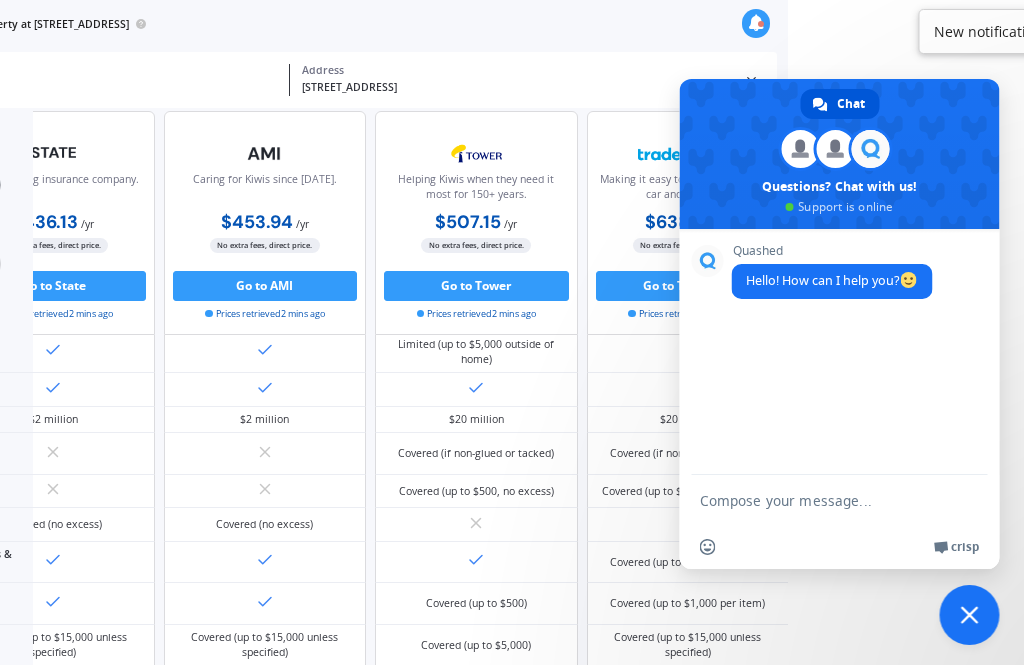 scroll, scrollTop: 64, scrollLeft: 280, axis: both 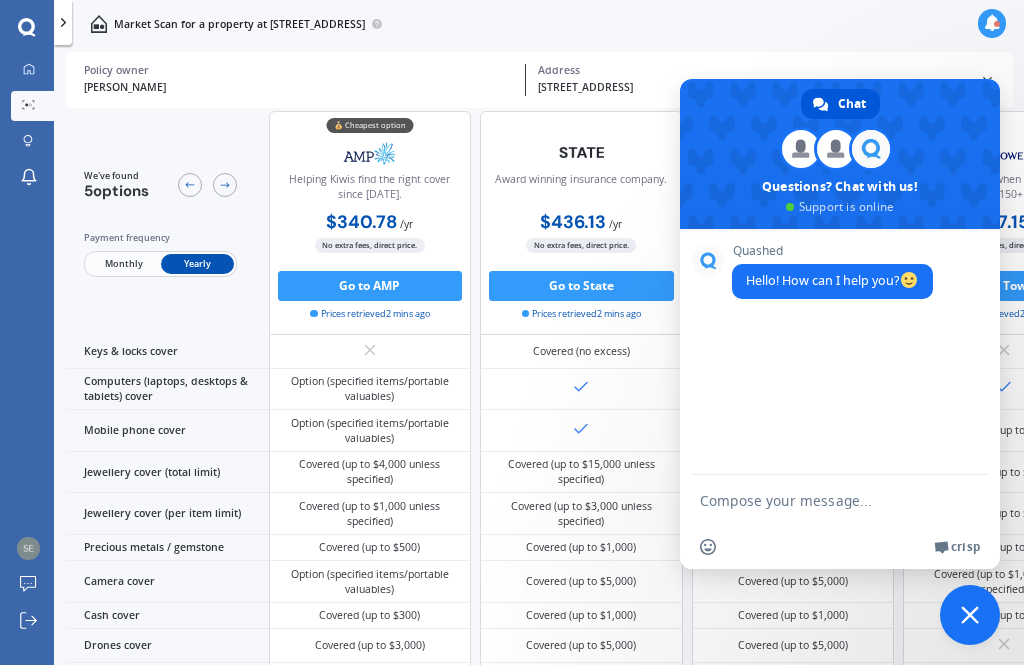 click at bounding box center [970, 615] 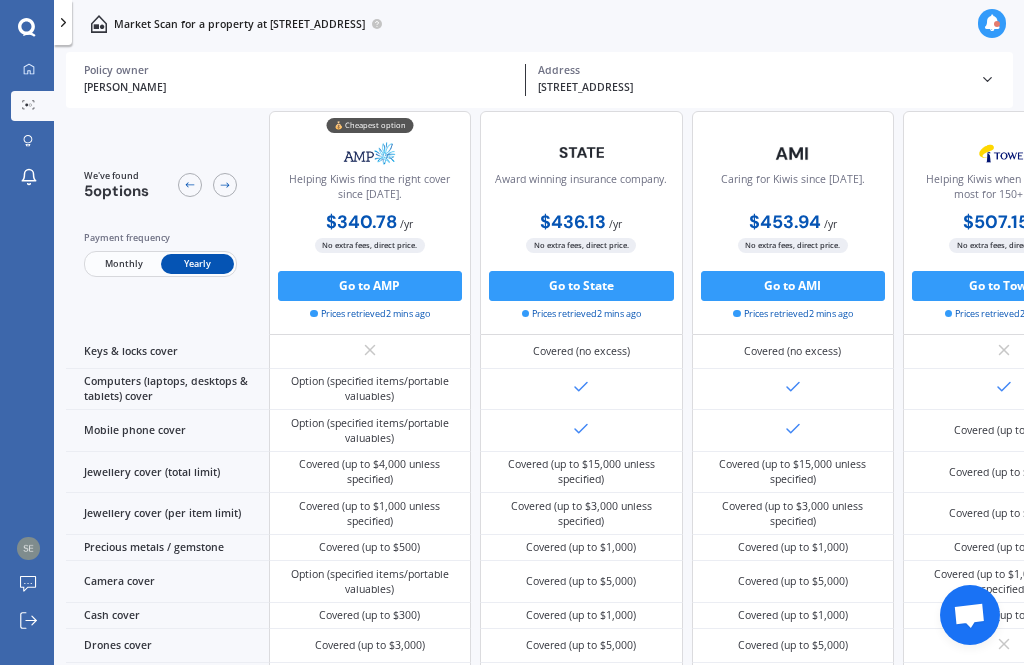 click at bounding box center [969, 617] 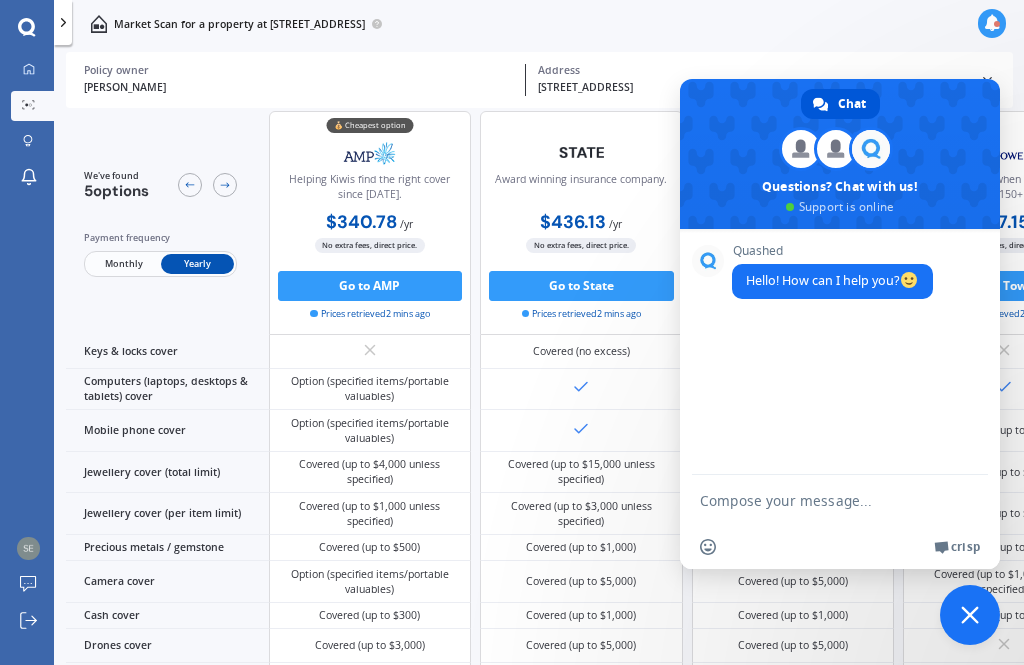 click at bounding box center [970, 615] 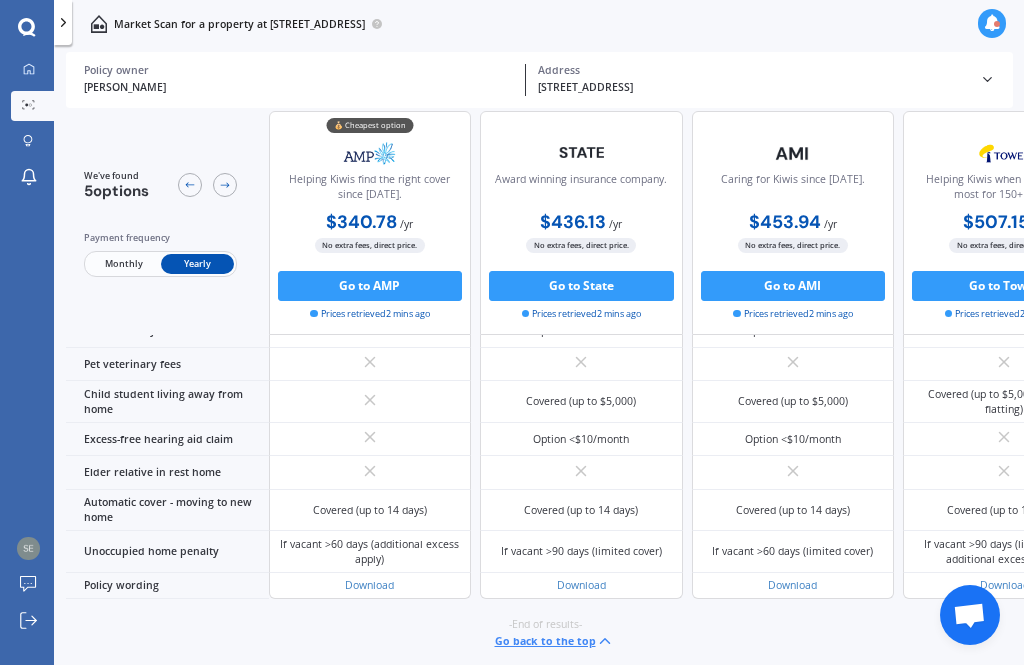 scroll, scrollTop: 2096, scrollLeft: 0, axis: vertical 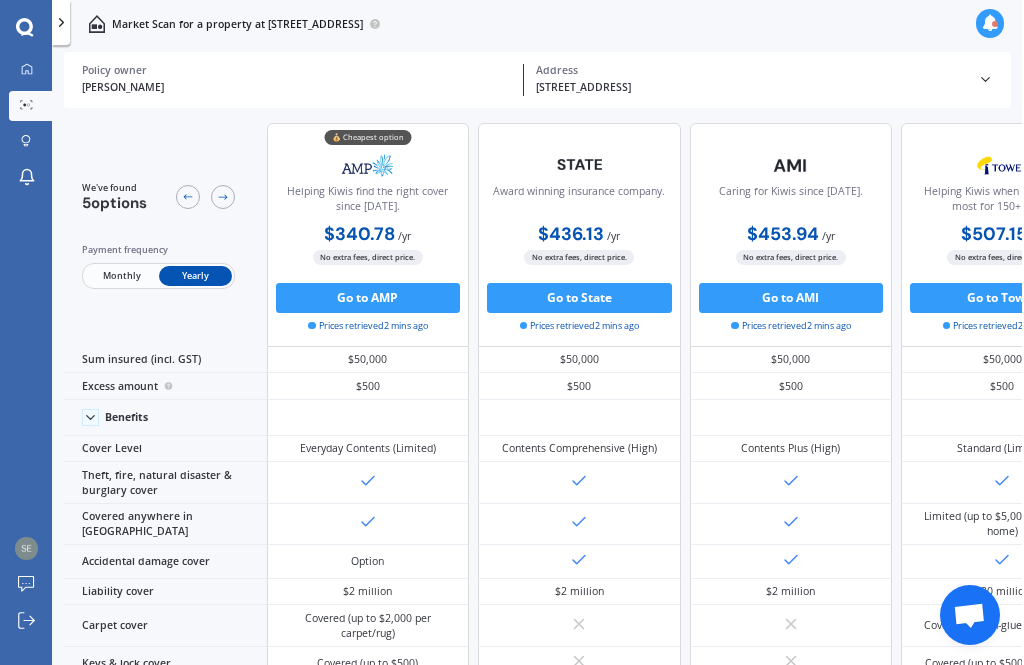click on "Go to AMP" at bounding box center (368, 298) 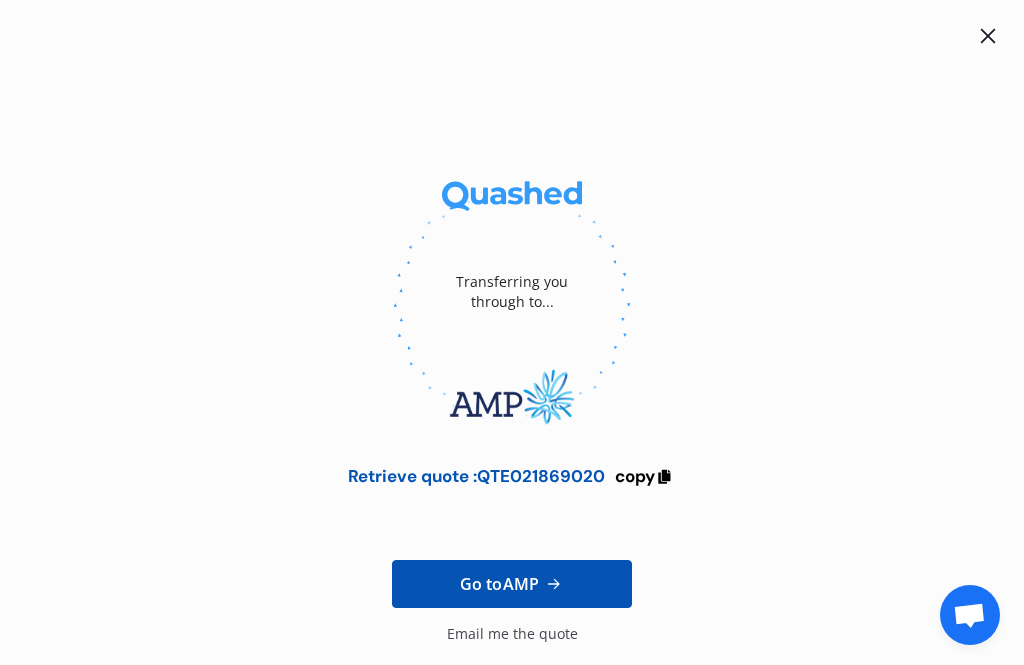 scroll, scrollTop: 64, scrollLeft: 1, axis: both 